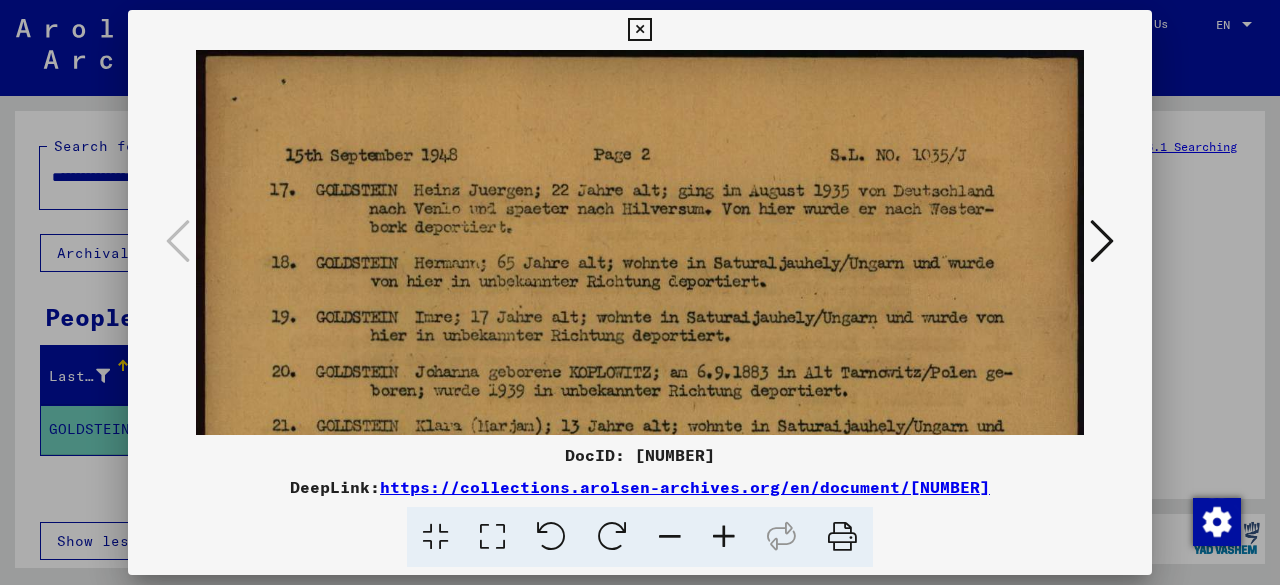 scroll, scrollTop: 0, scrollLeft: 0, axis: both 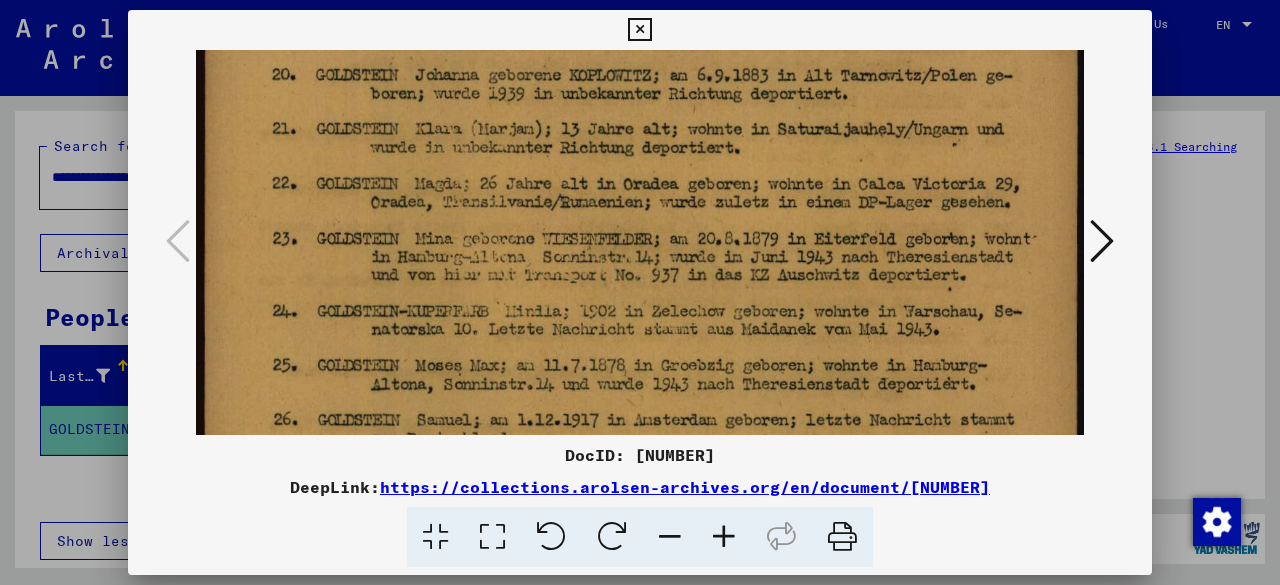 click at bounding box center (640, 292) 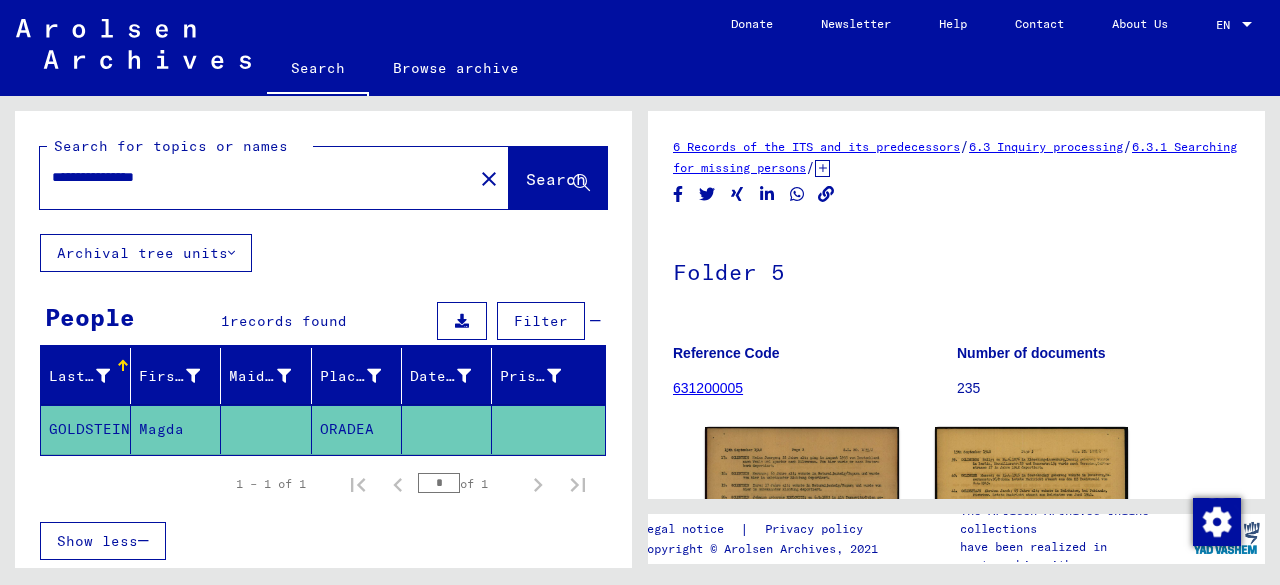 drag, startPoint x: 230, startPoint y: 182, endPoint x: 142, endPoint y: 180, distance: 88.02273 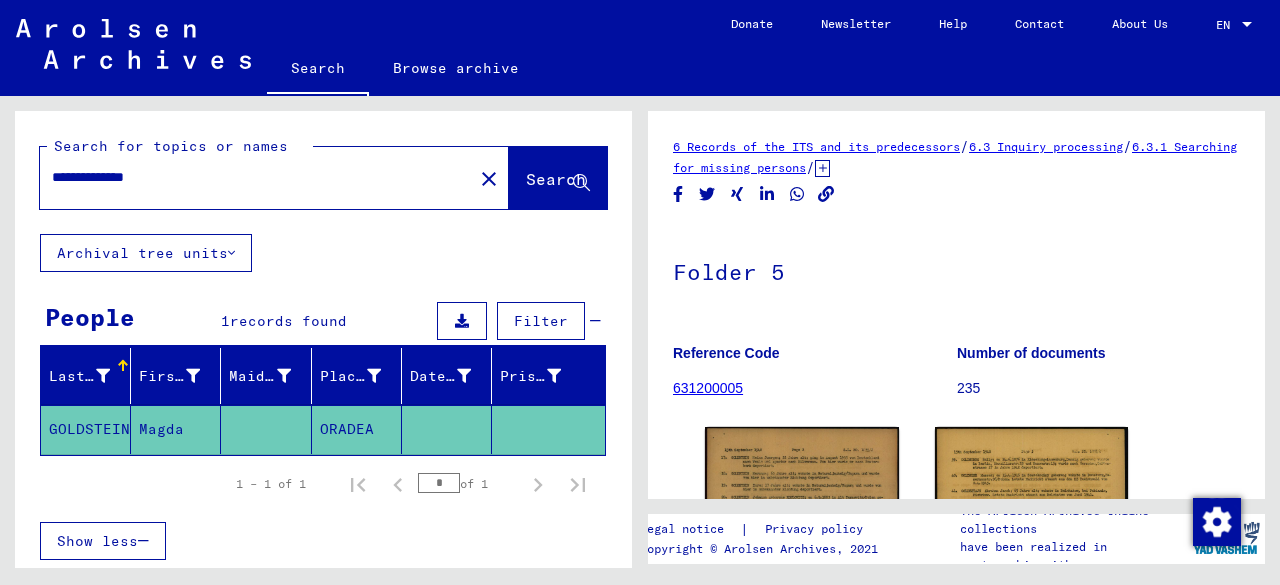 type on "**********" 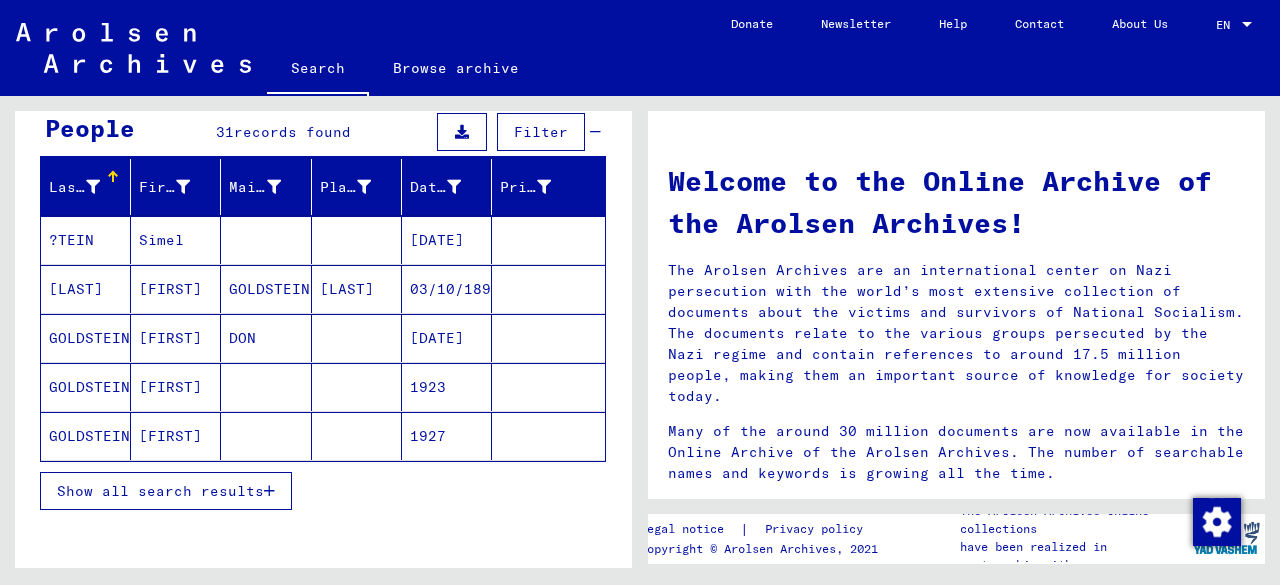 scroll, scrollTop: 212, scrollLeft: 0, axis: vertical 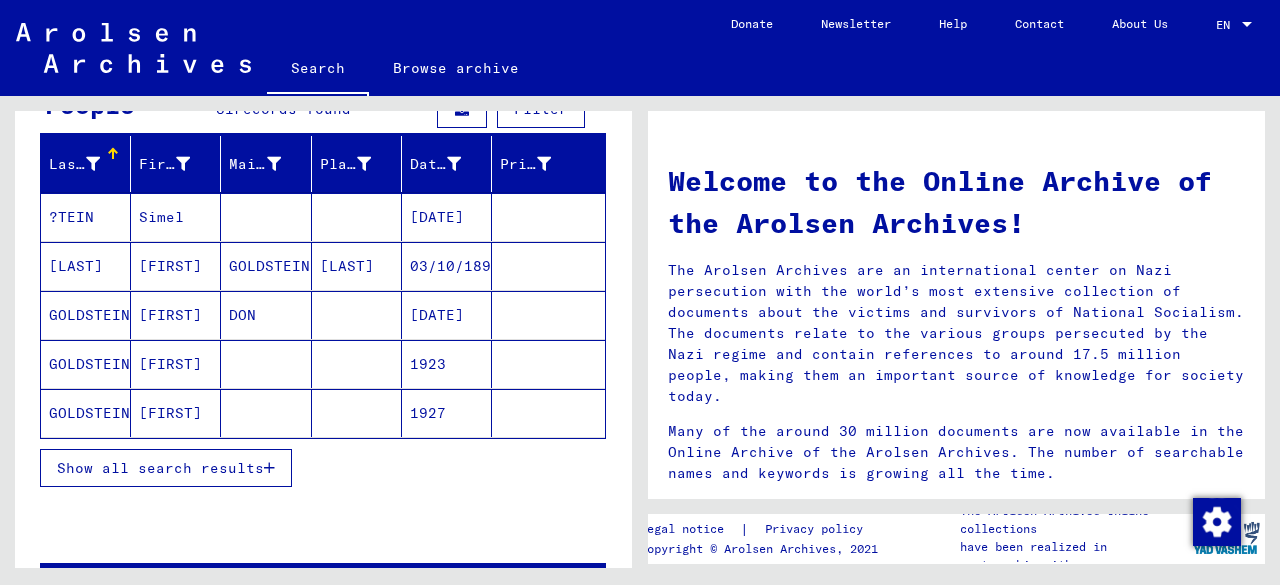 click on "Show all search results" at bounding box center [160, 468] 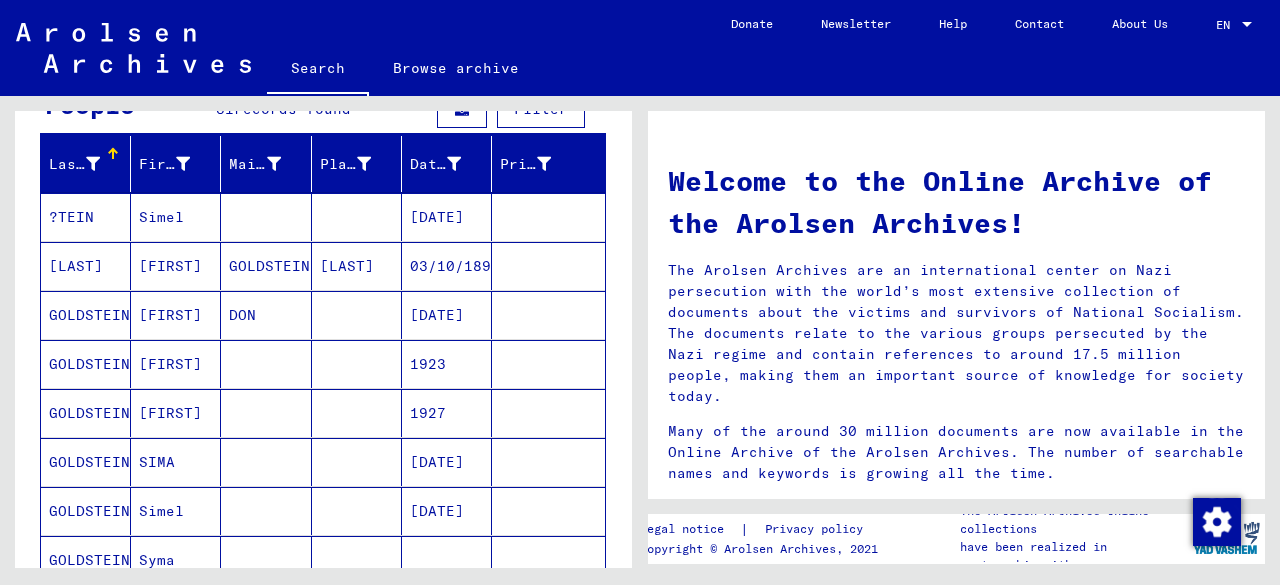 click at bounding box center [266, 413] 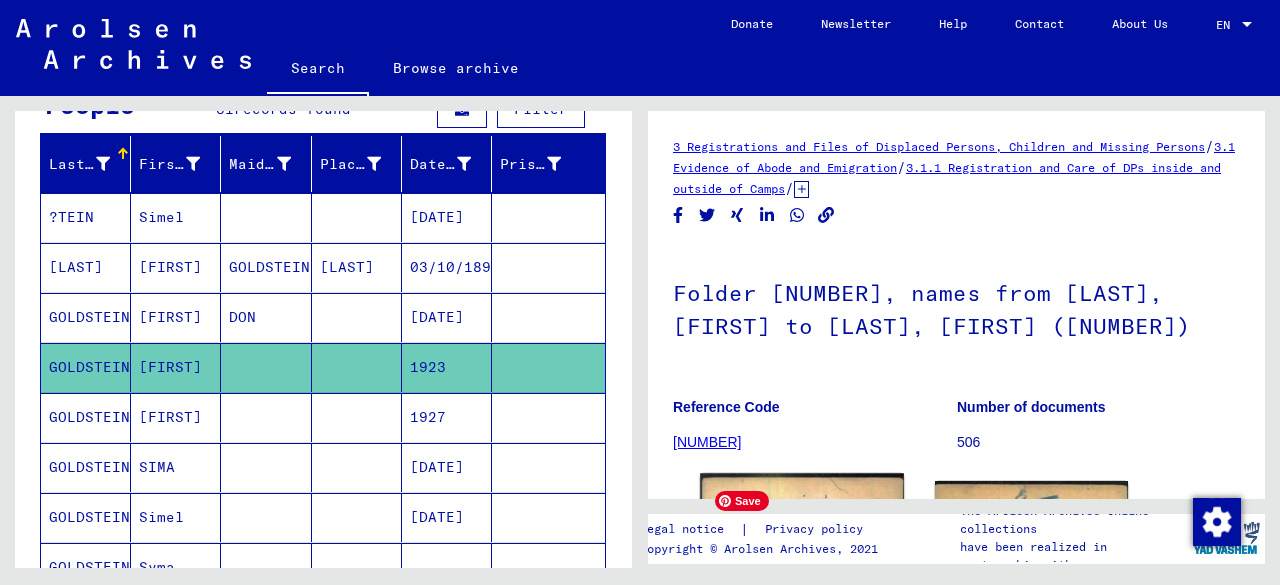 scroll, scrollTop: 0, scrollLeft: 0, axis: both 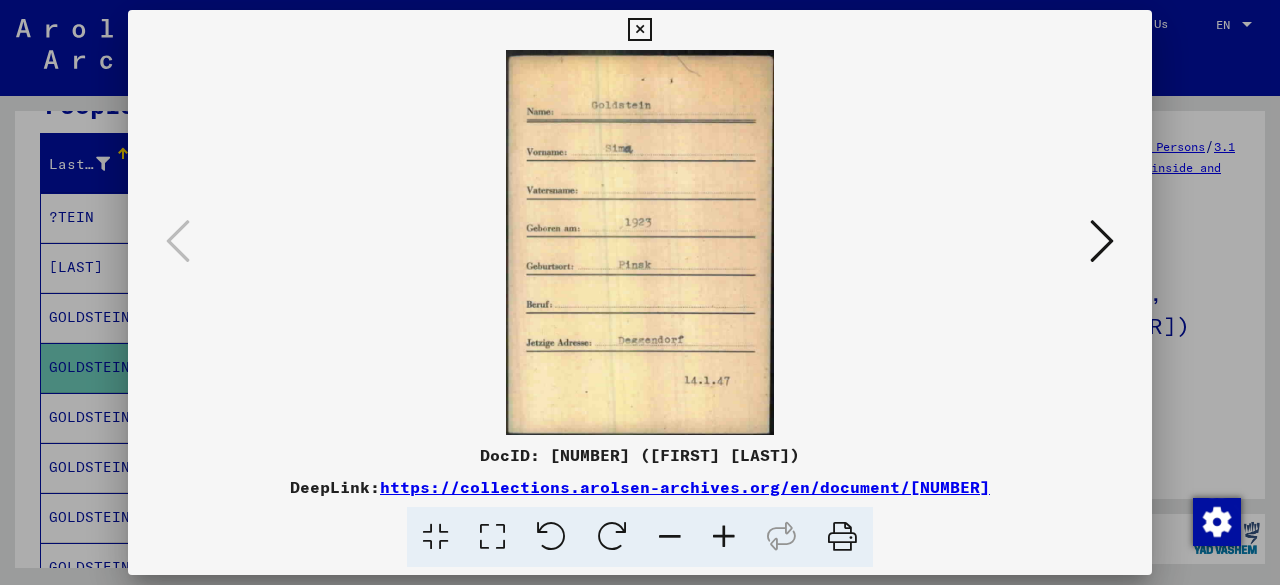 click at bounding box center [640, 292] 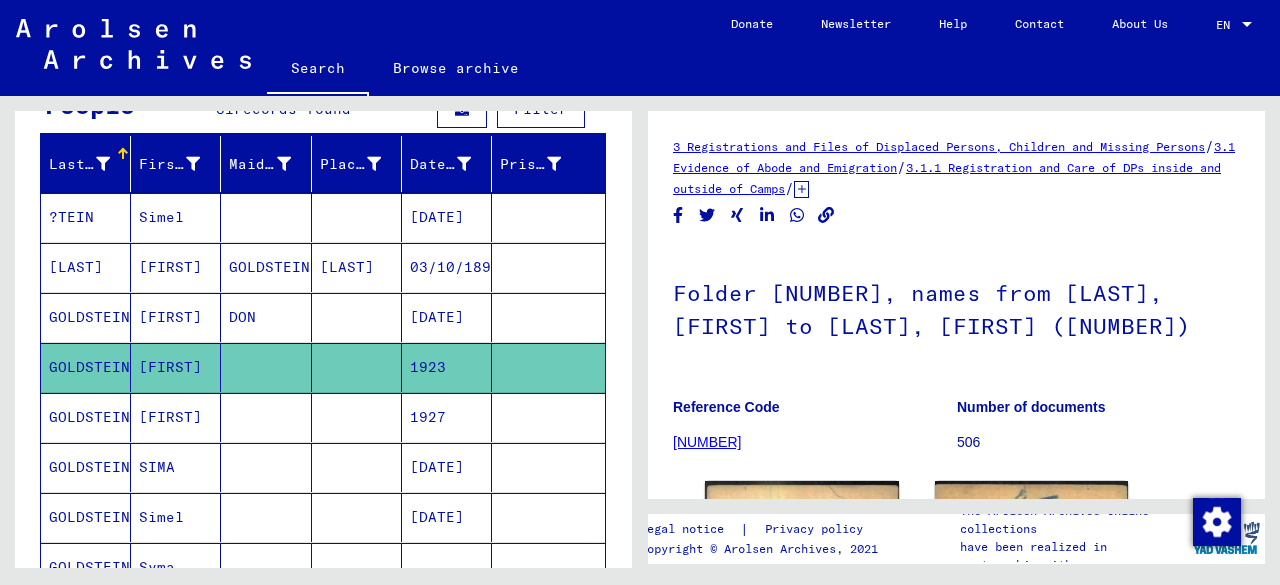 click on "1927" at bounding box center (447, 467) 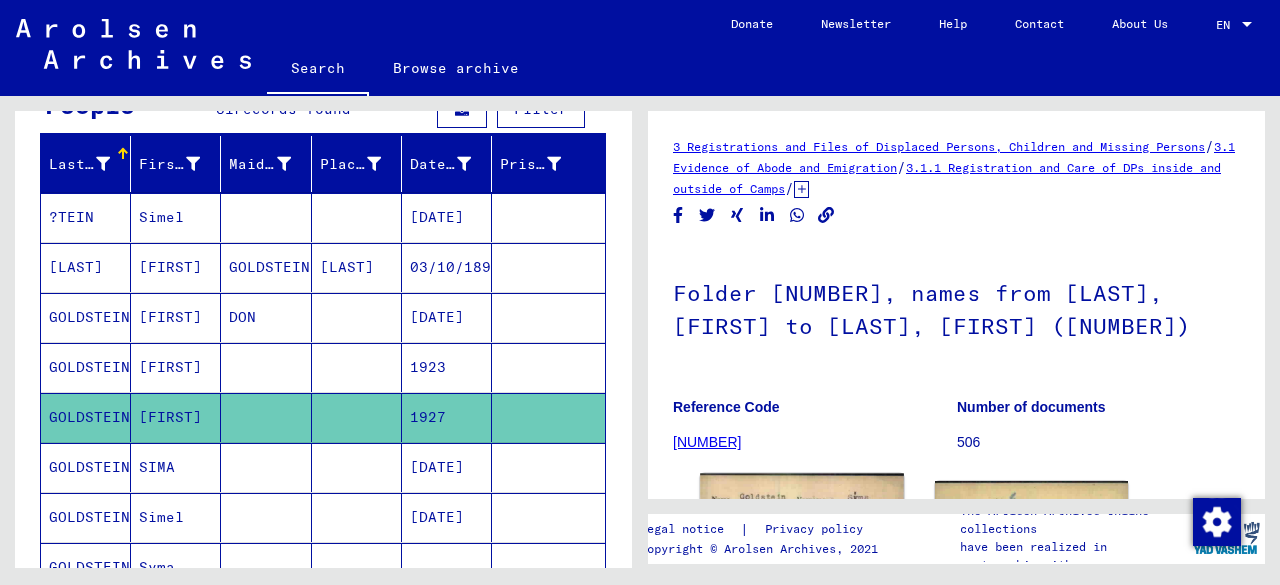 scroll, scrollTop: 0, scrollLeft: 0, axis: both 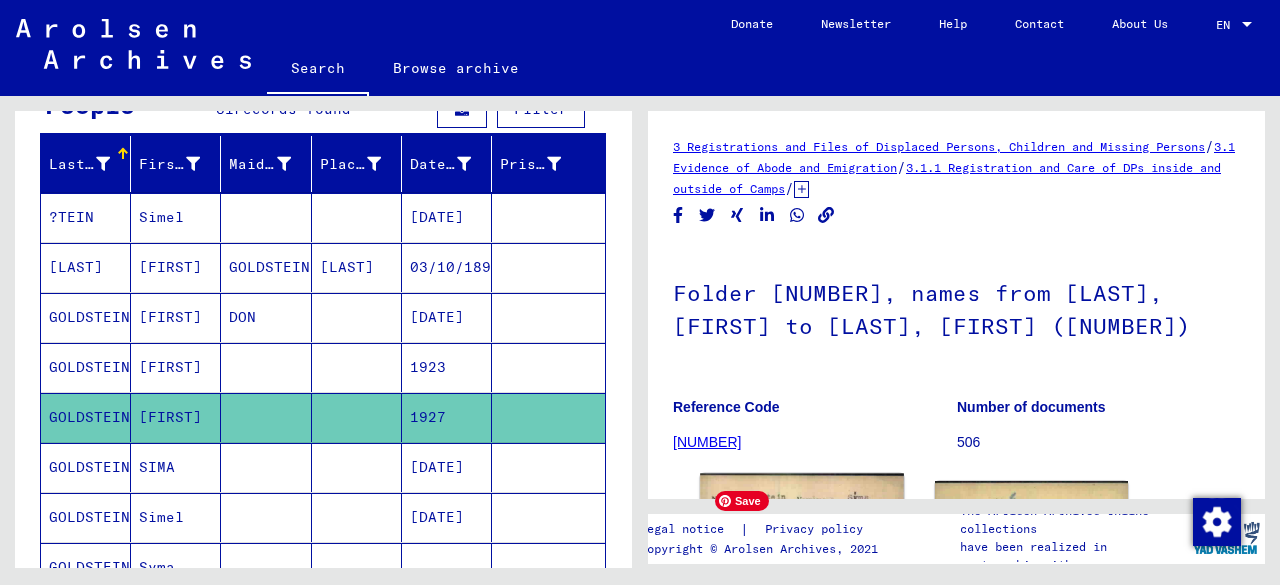 click 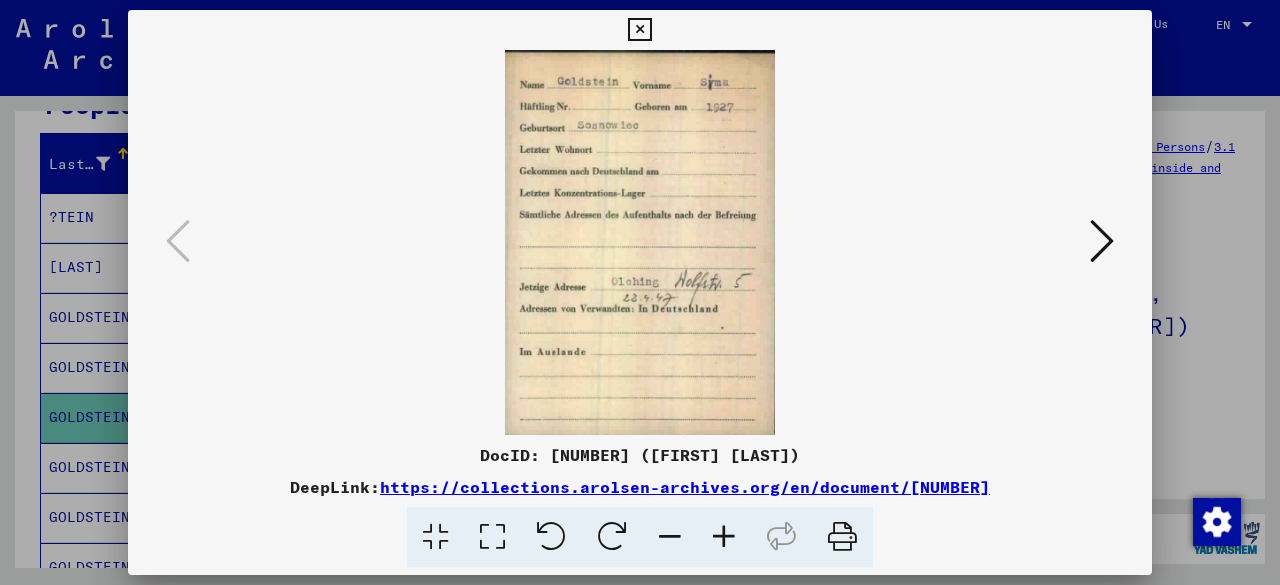 click at bounding box center [640, 292] 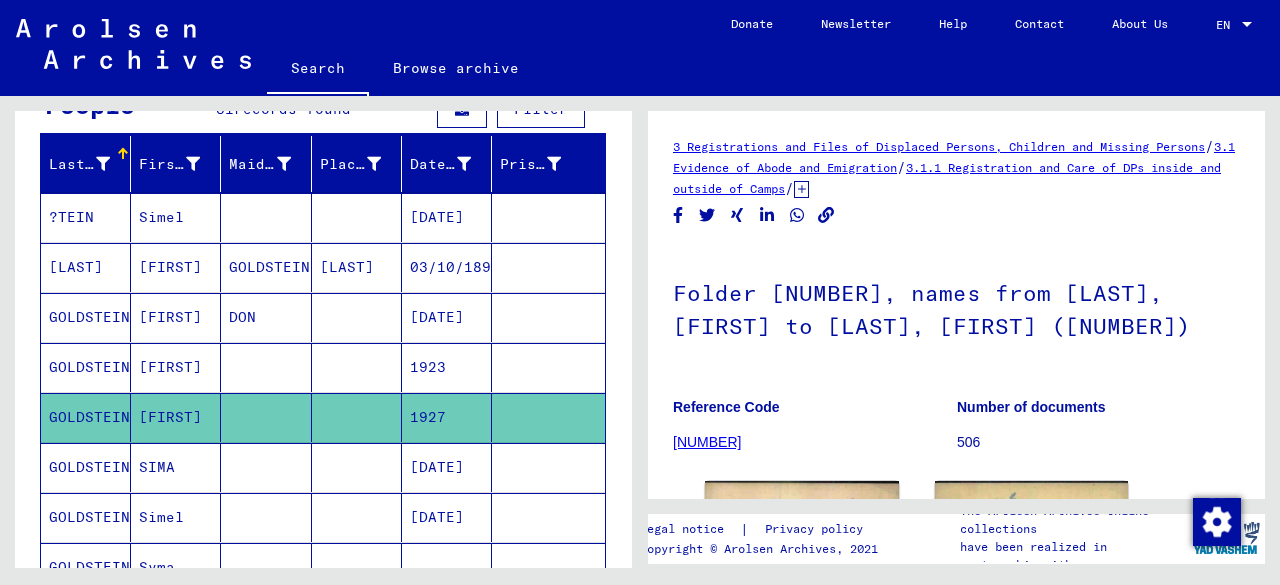 drag, startPoint x: 615, startPoint y: 222, endPoint x: 622, endPoint y: 202, distance: 21.189621 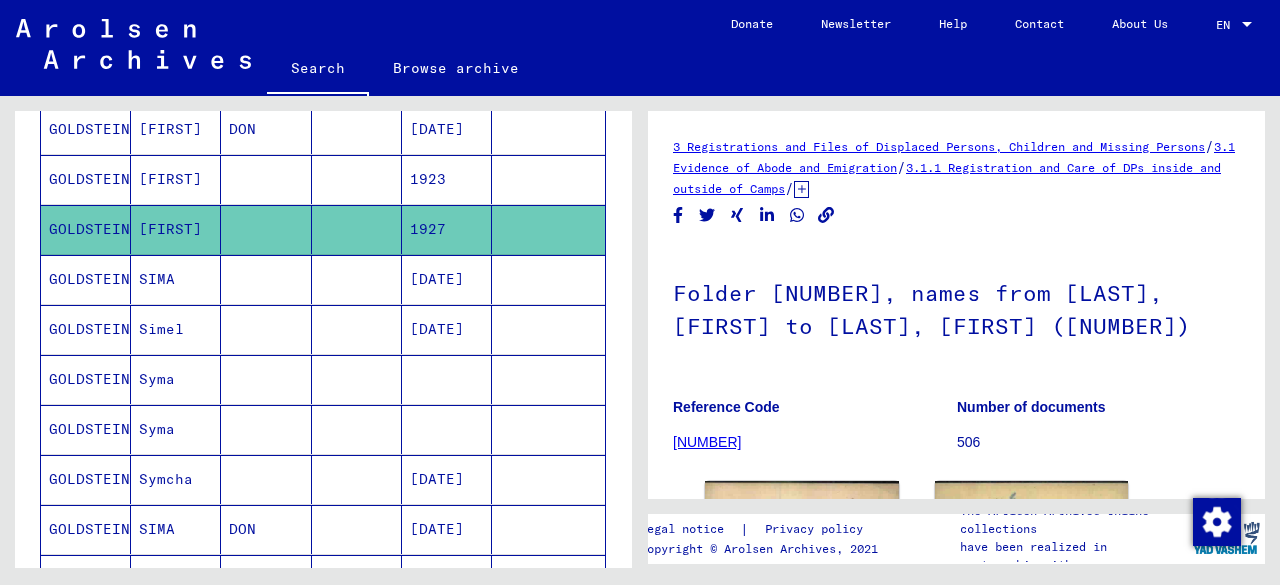 scroll, scrollTop: 405, scrollLeft: 0, axis: vertical 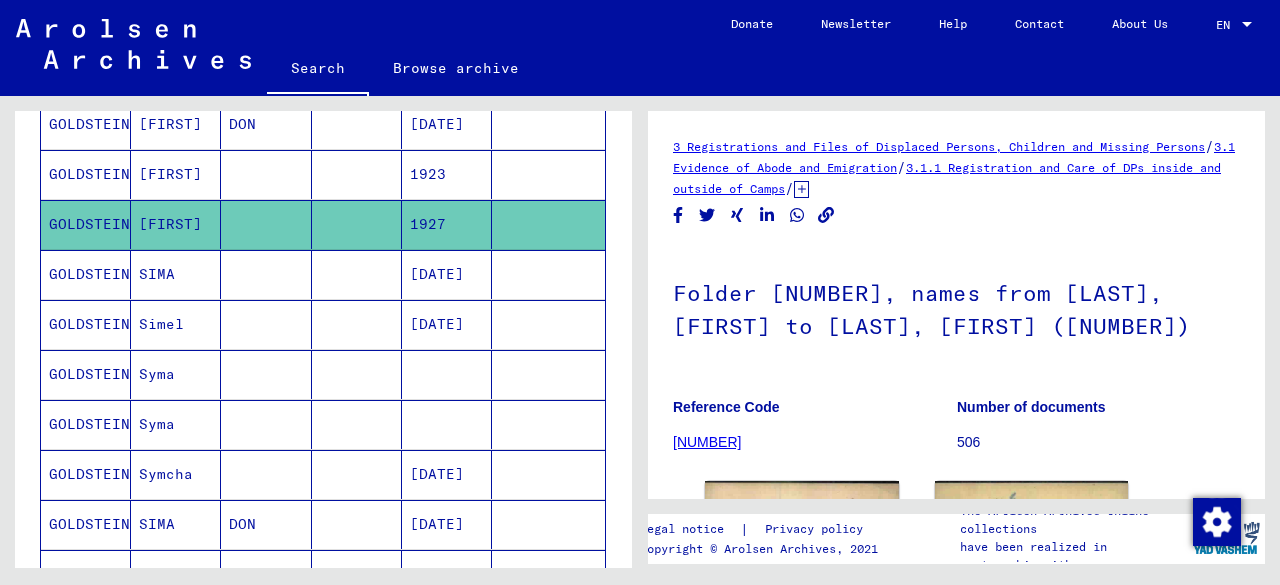 click on "[DATE]" at bounding box center (447, 324) 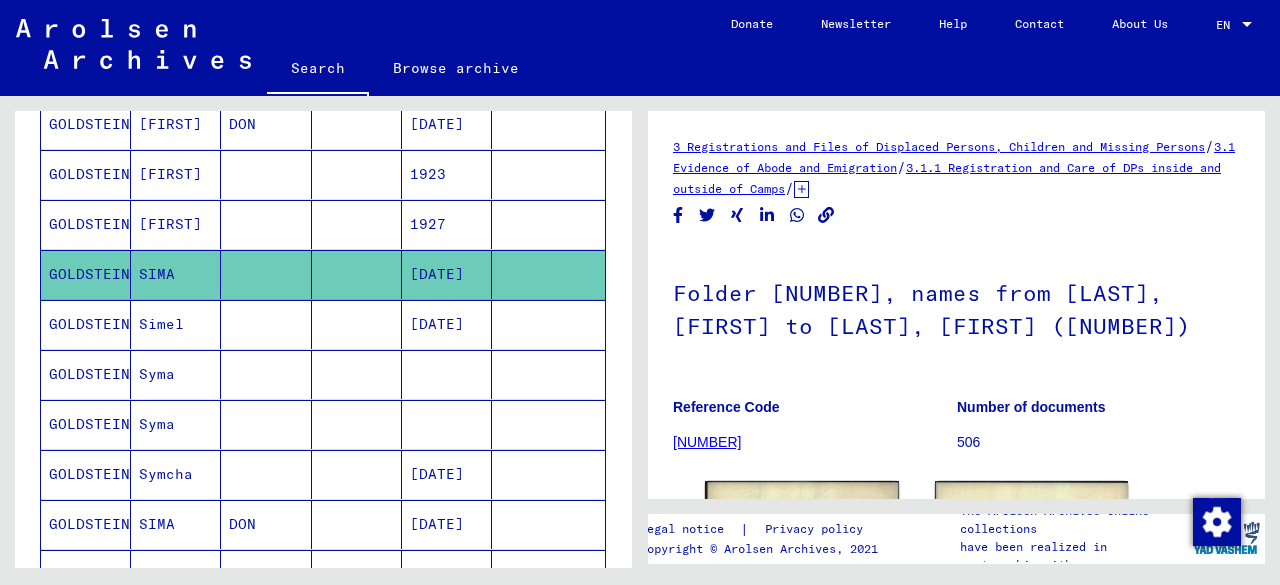 scroll, scrollTop: 0, scrollLeft: 0, axis: both 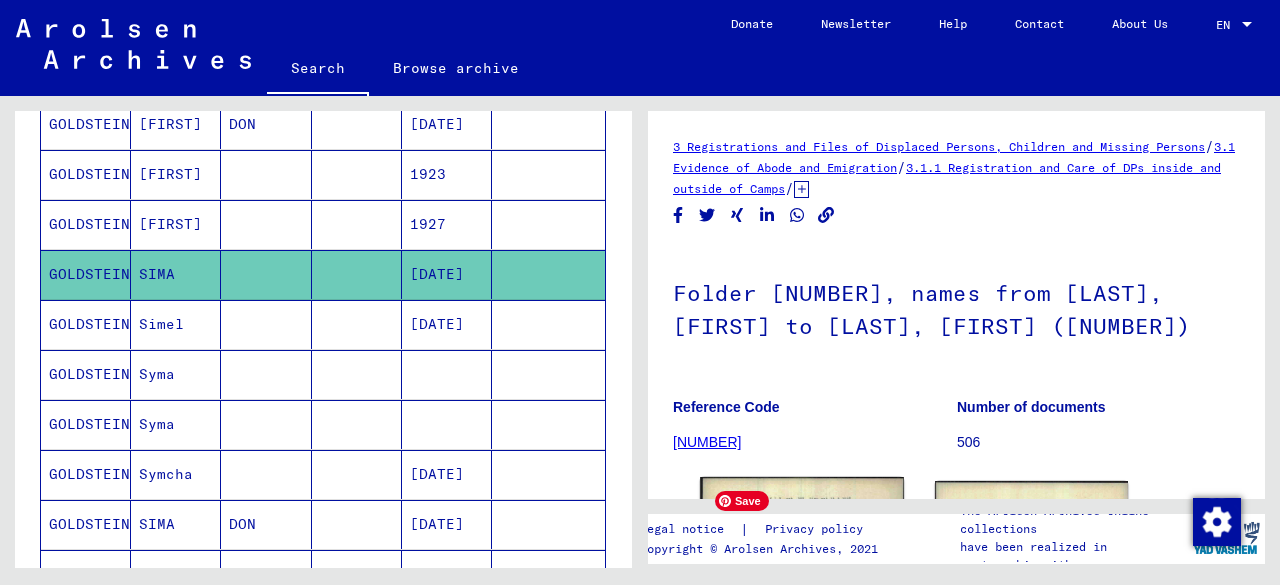 click 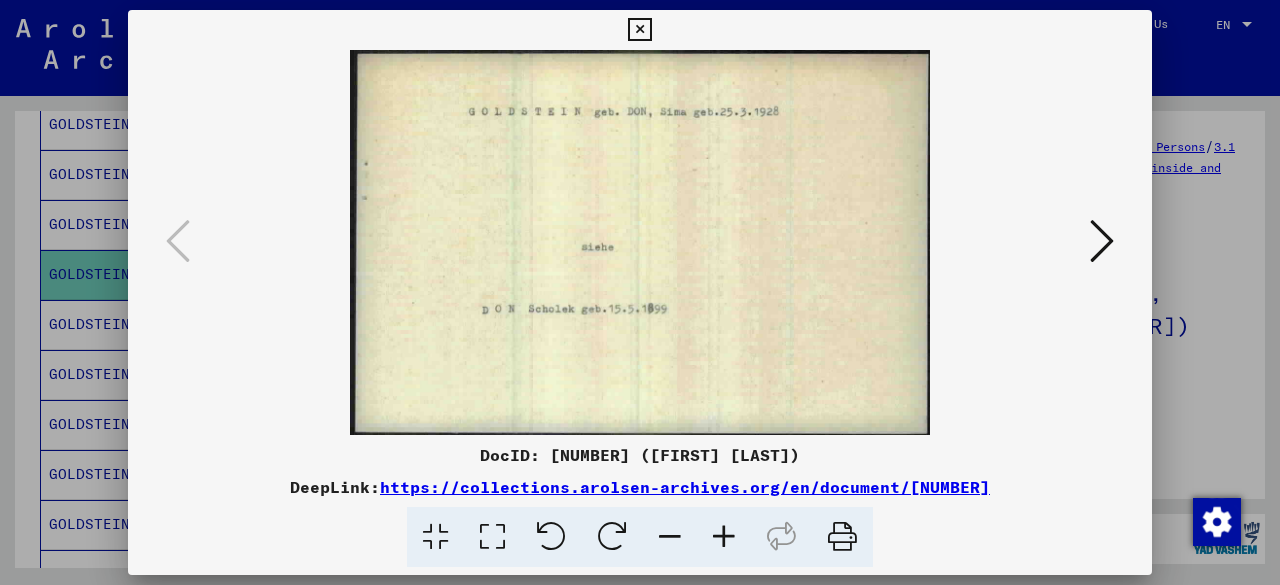 click at bounding box center (640, 292) 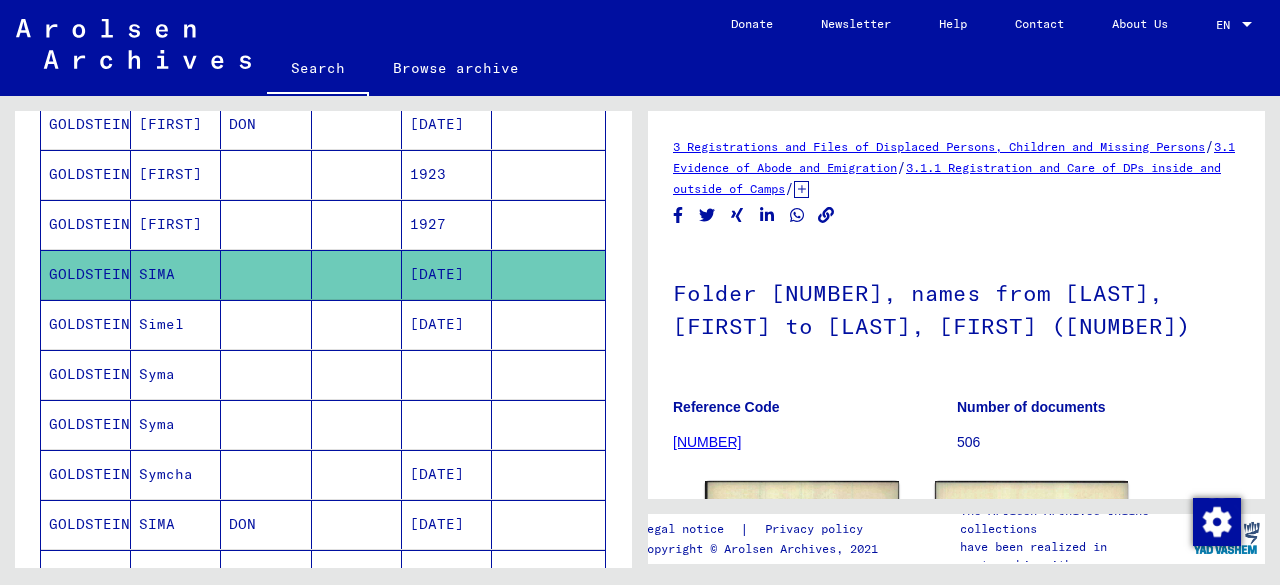 click at bounding box center (357, 424) 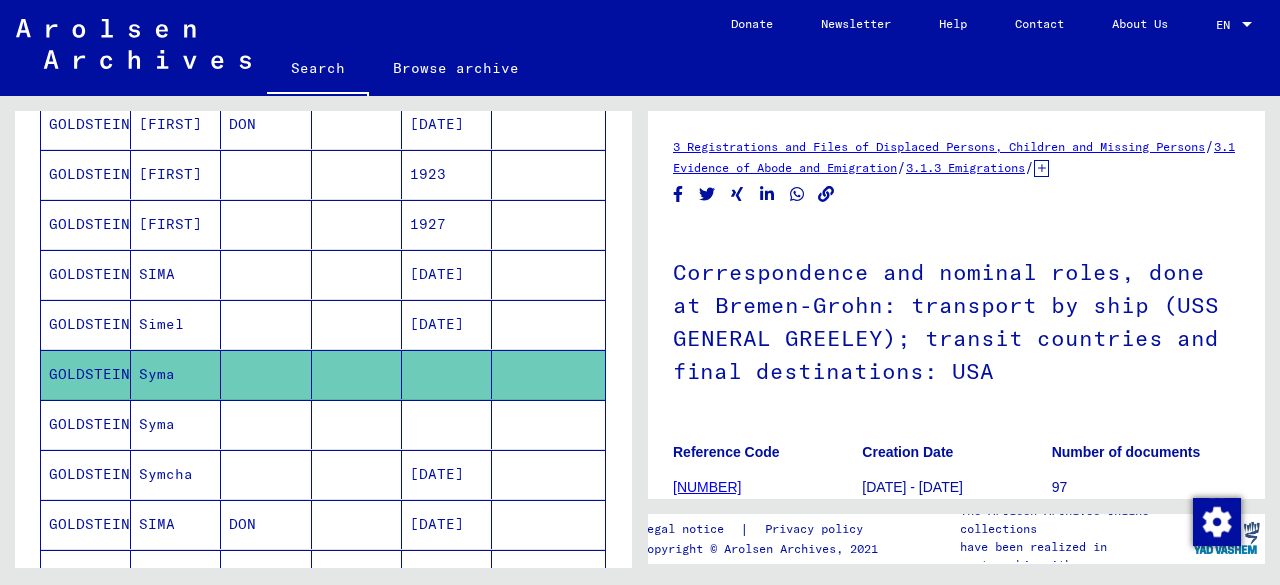 scroll, scrollTop: 0, scrollLeft: 0, axis: both 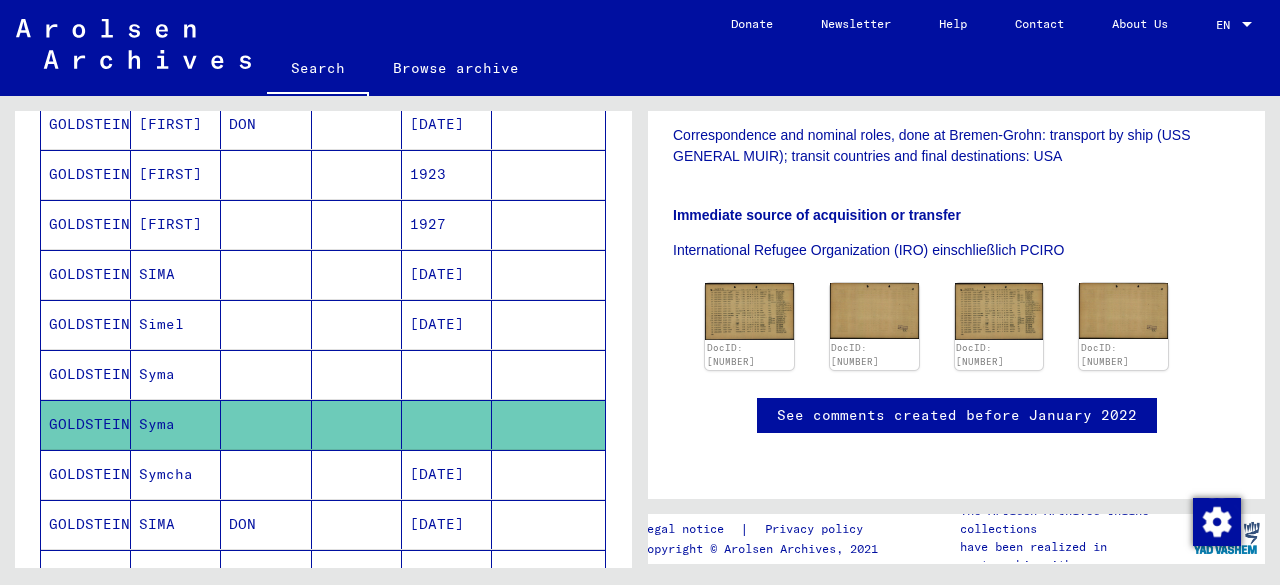 click at bounding box center [357, 524] 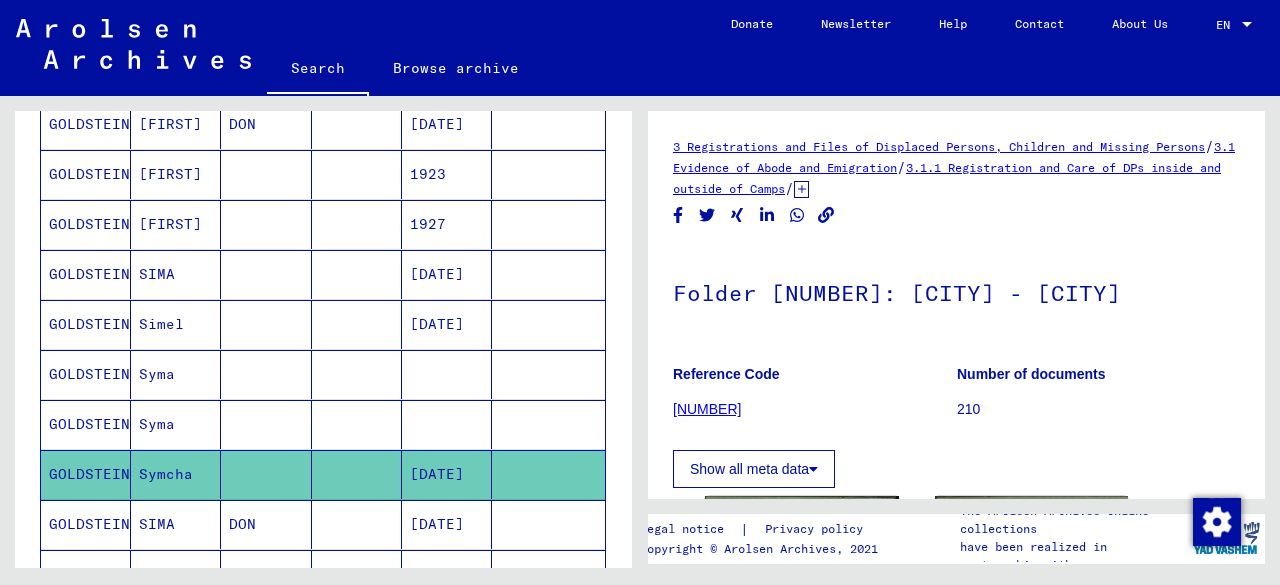 scroll, scrollTop: 0, scrollLeft: 0, axis: both 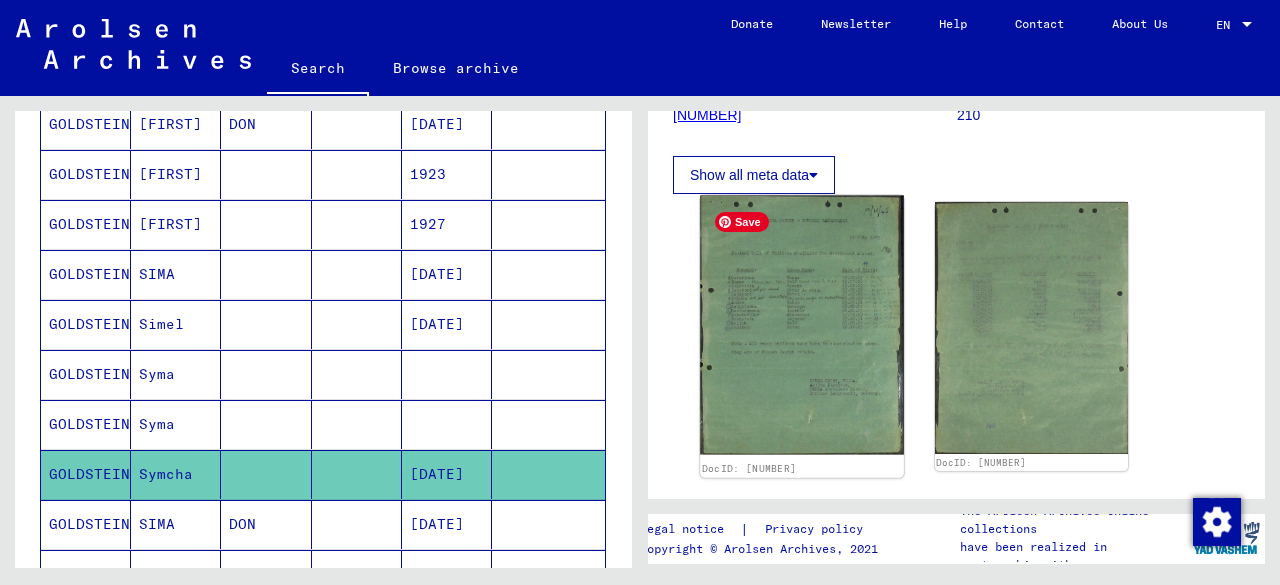 click 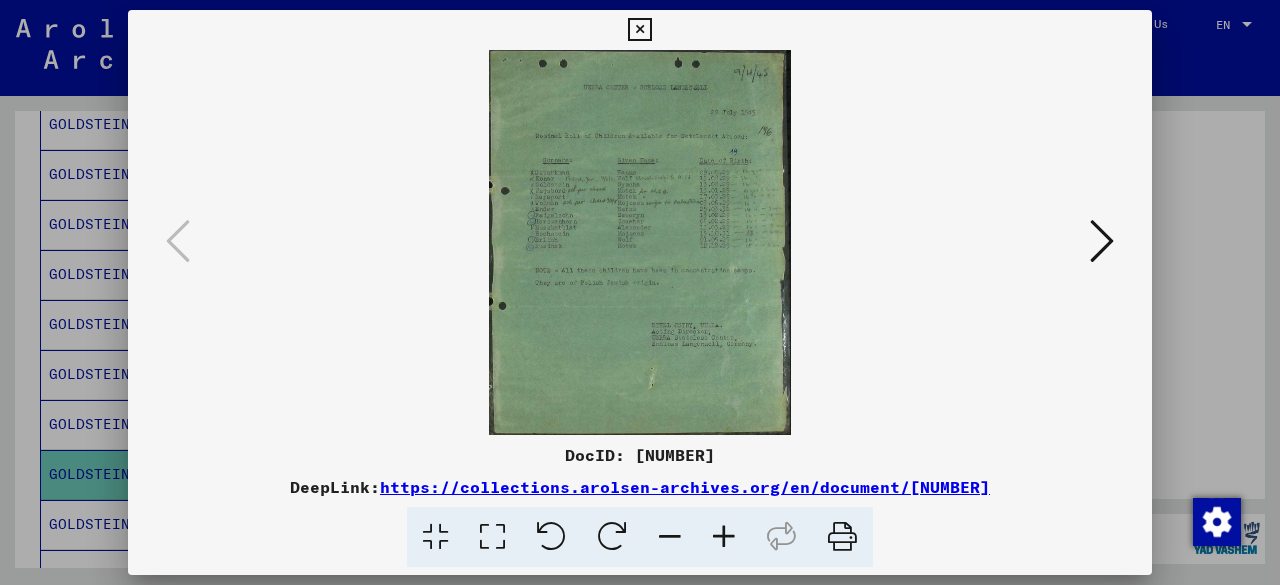 click at bounding box center [724, 537] 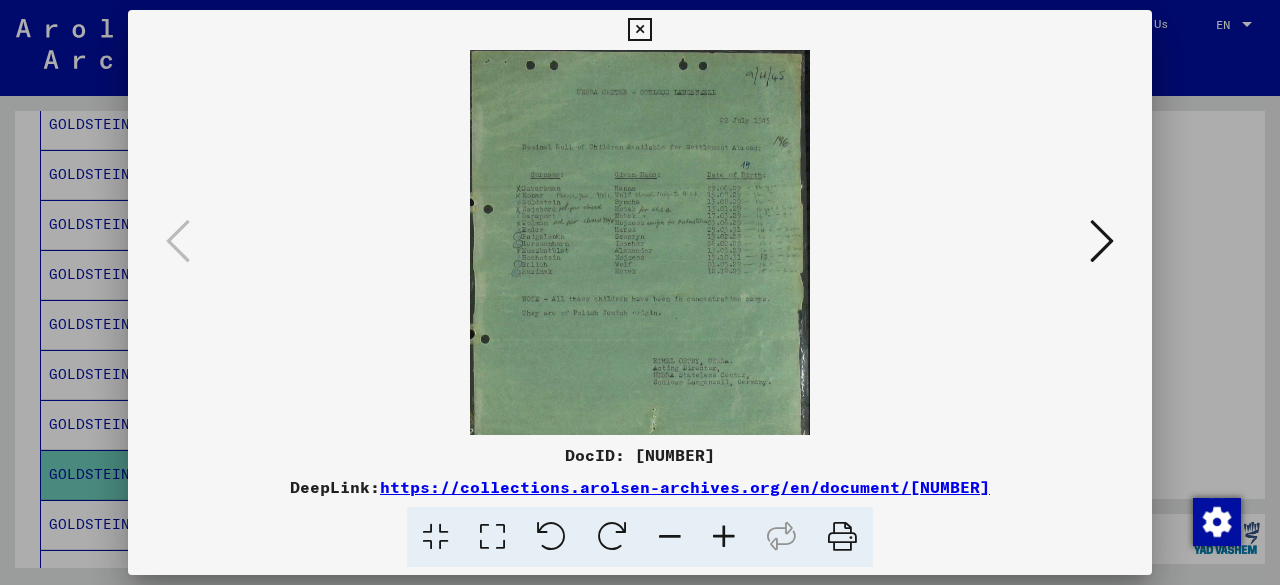 click at bounding box center (724, 537) 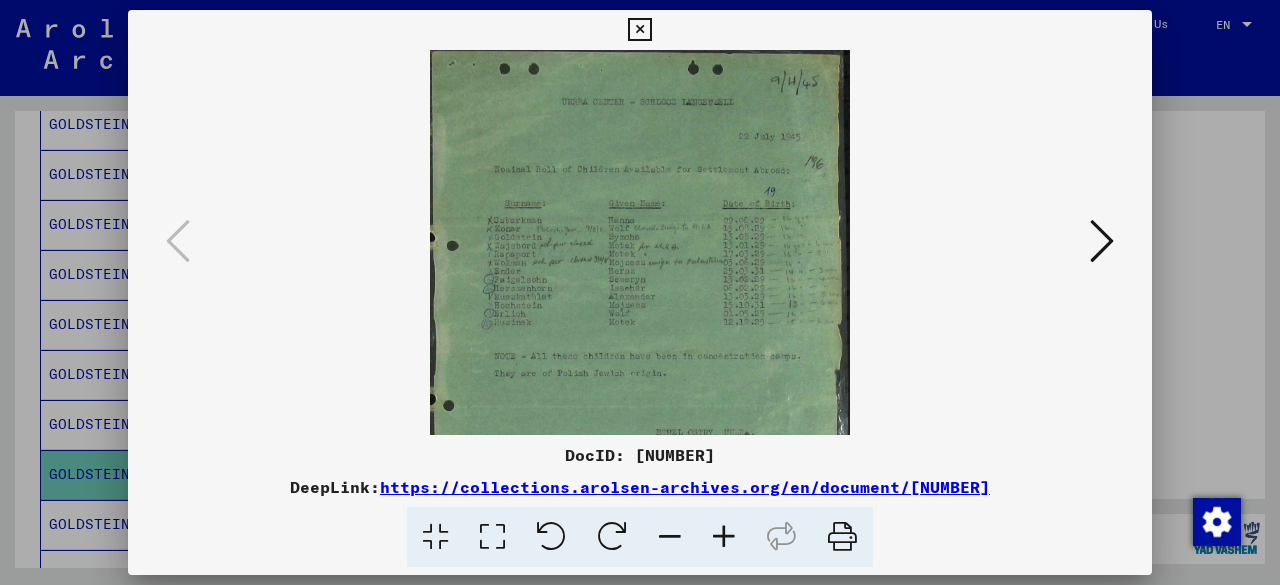 click at bounding box center (724, 537) 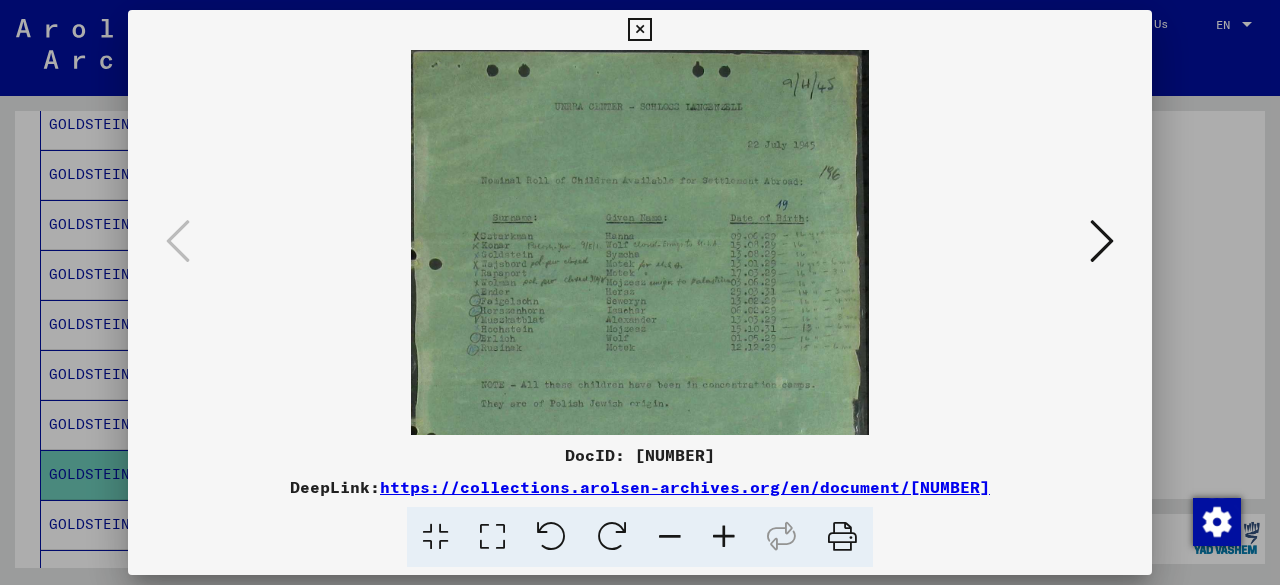 click at bounding box center [724, 537] 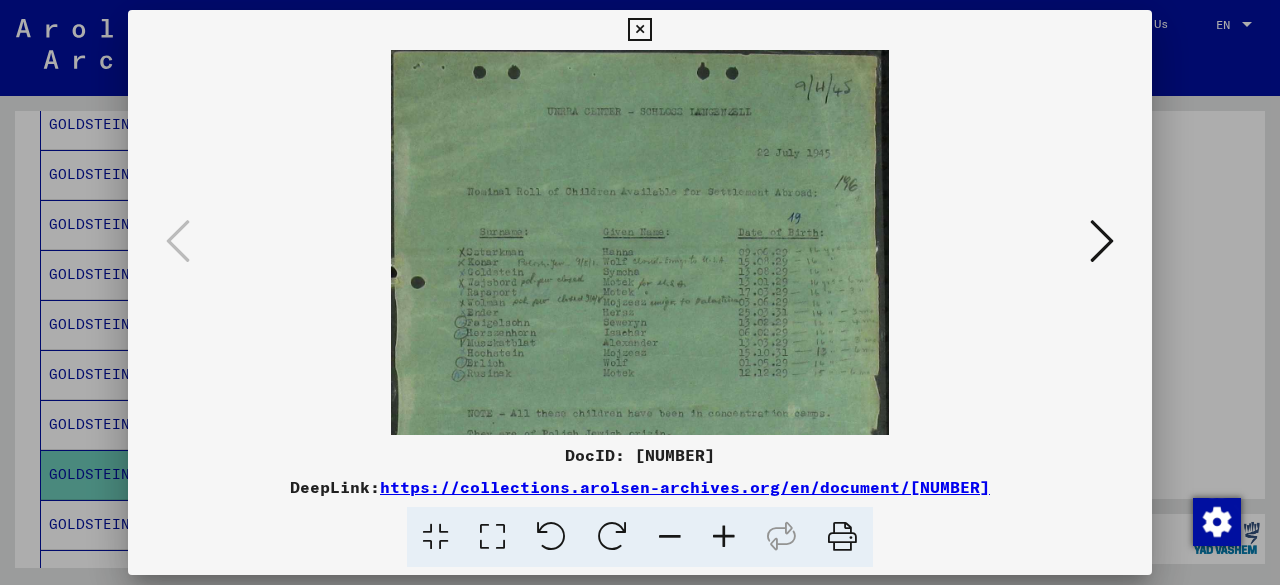 click at bounding box center [724, 537] 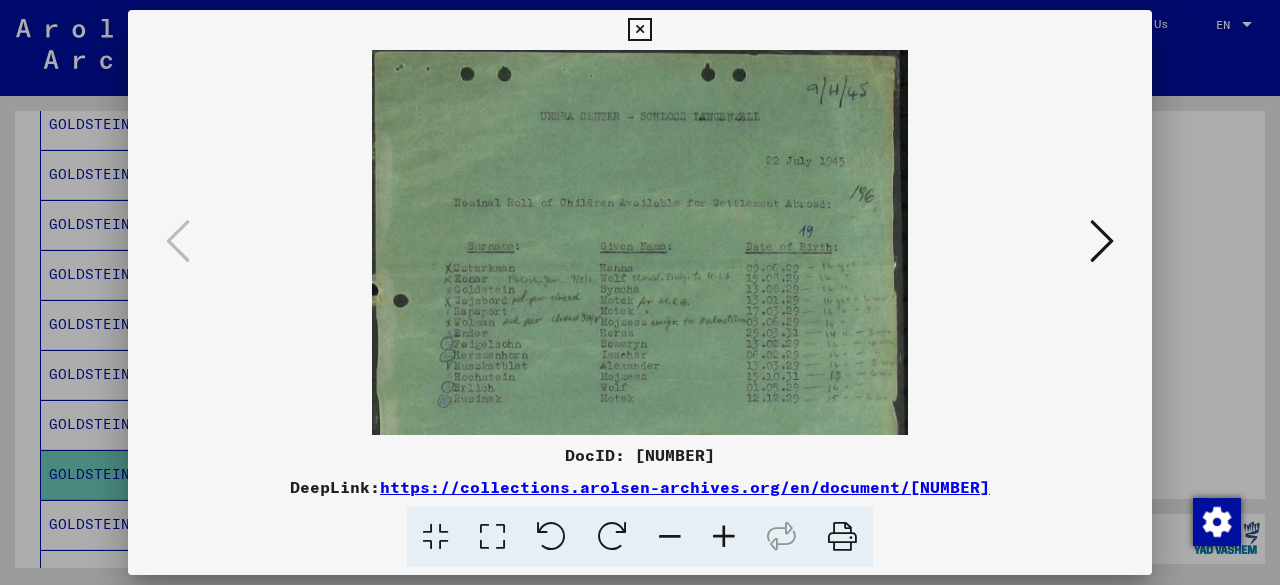 click at bounding box center (724, 537) 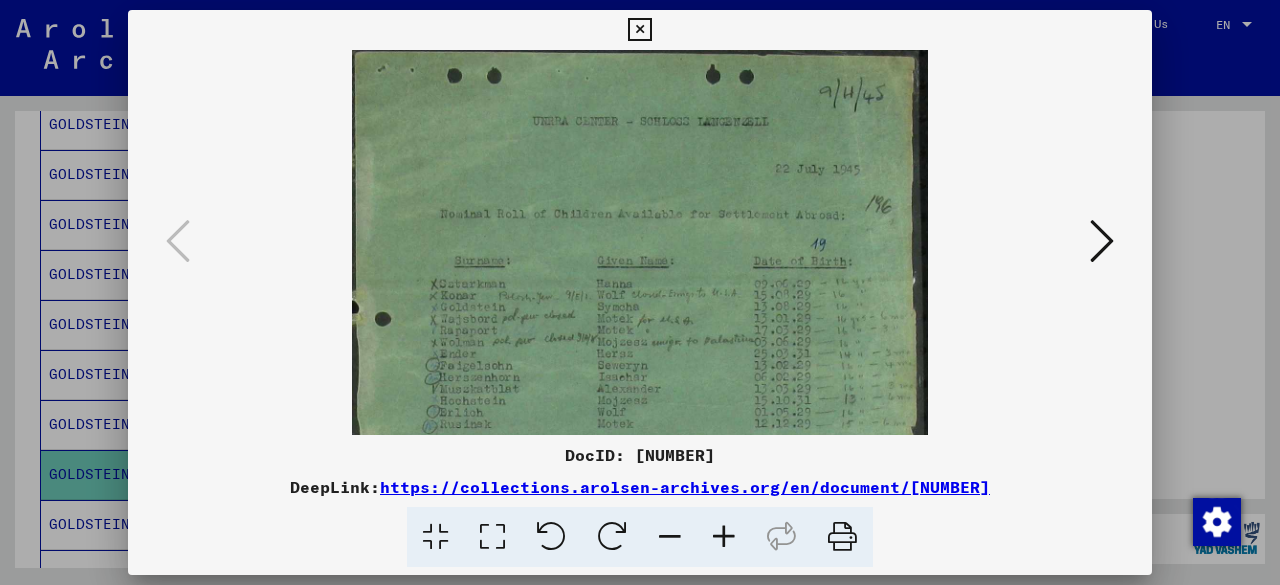 click at bounding box center (724, 537) 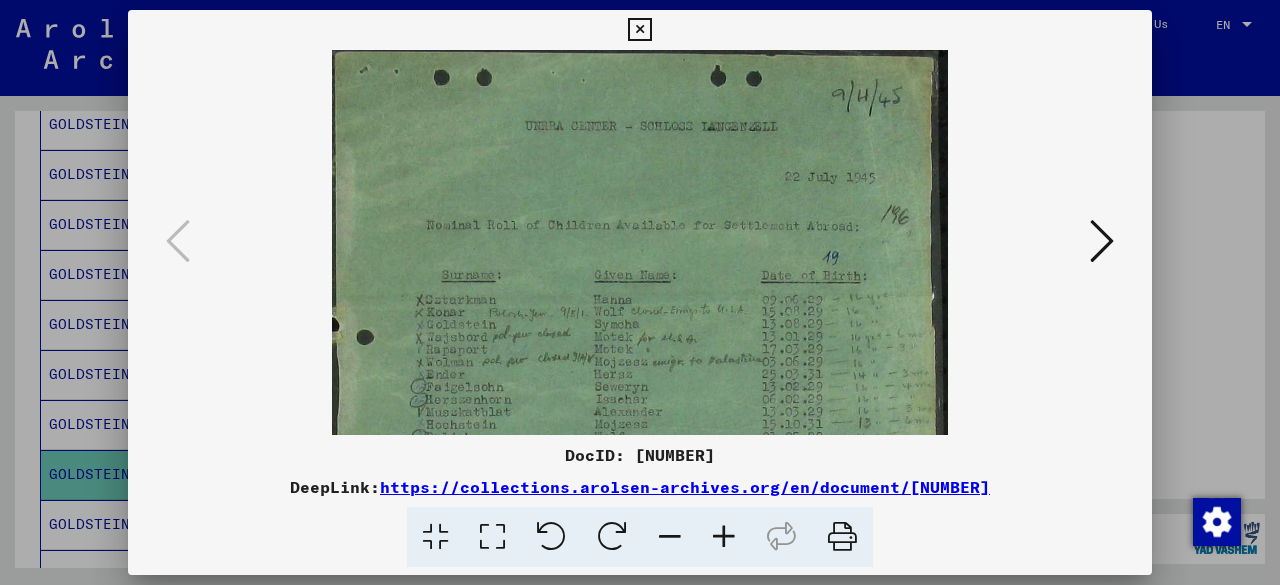 click at bounding box center (724, 537) 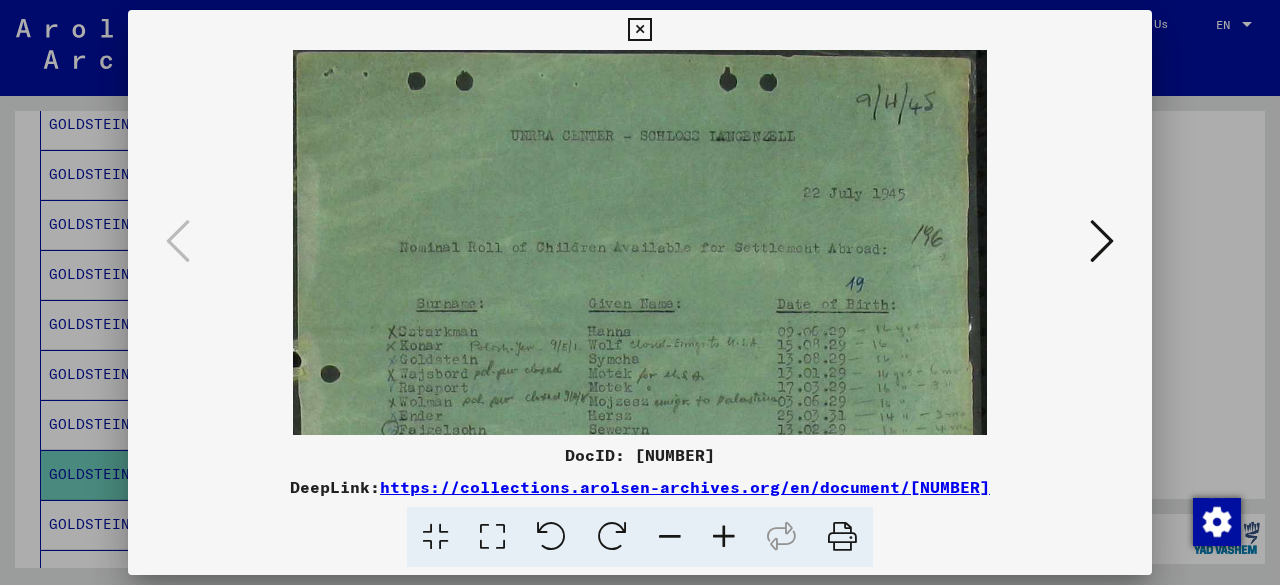 click at bounding box center (724, 537) 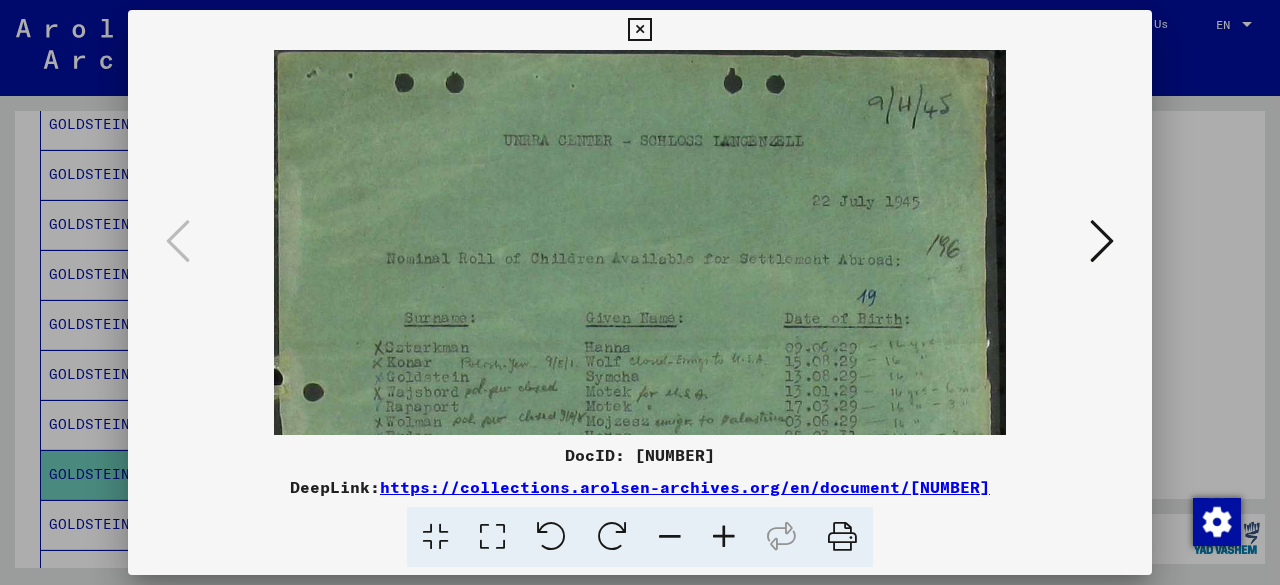 click at bounding box center (724, 537) 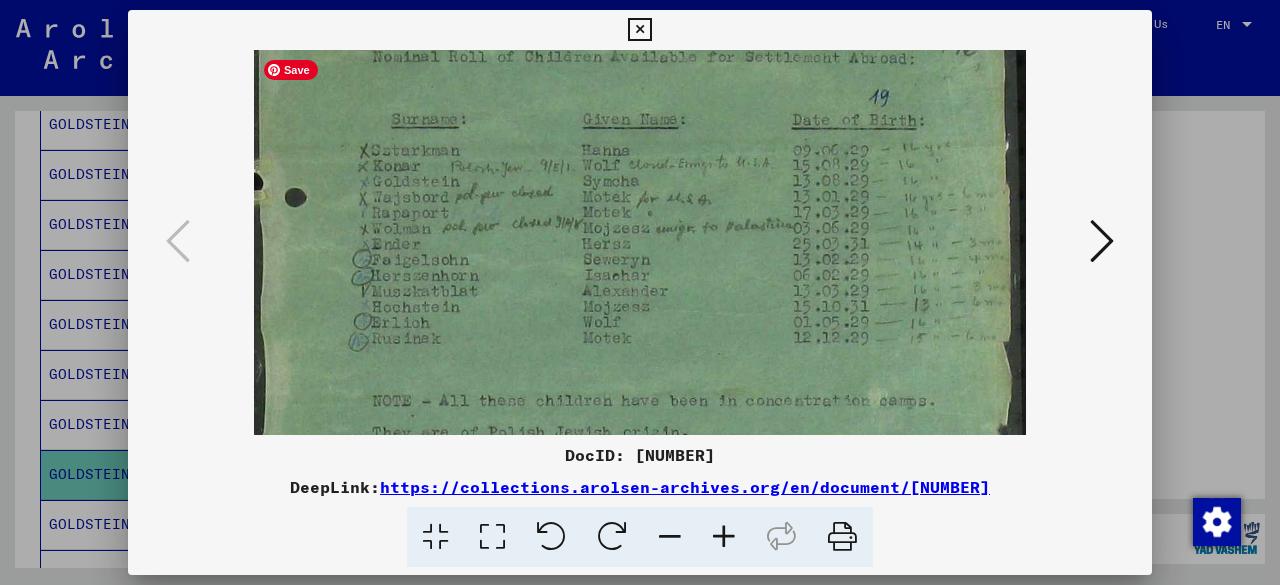 drag, startPoint x: 637, startPoint y: 286, endPoint x: 636, endPoint y: 72, distance: 214.00233 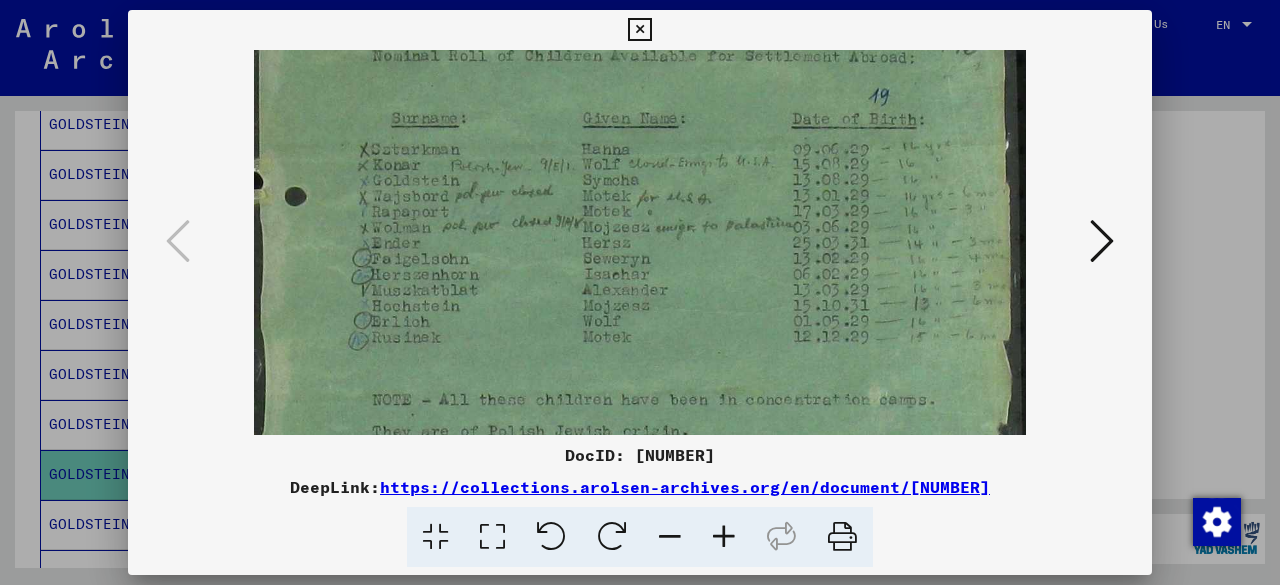 click at bounding box center [640, 292] 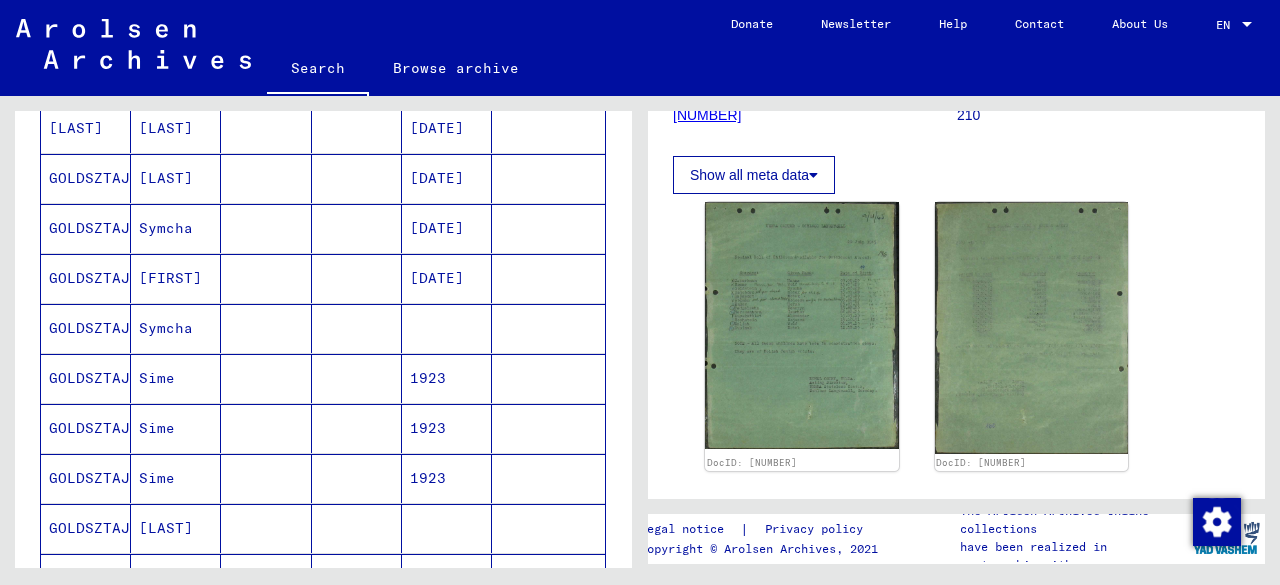 scroll, scrollTop: 1060, scrollLeft: 0, axis: vertical 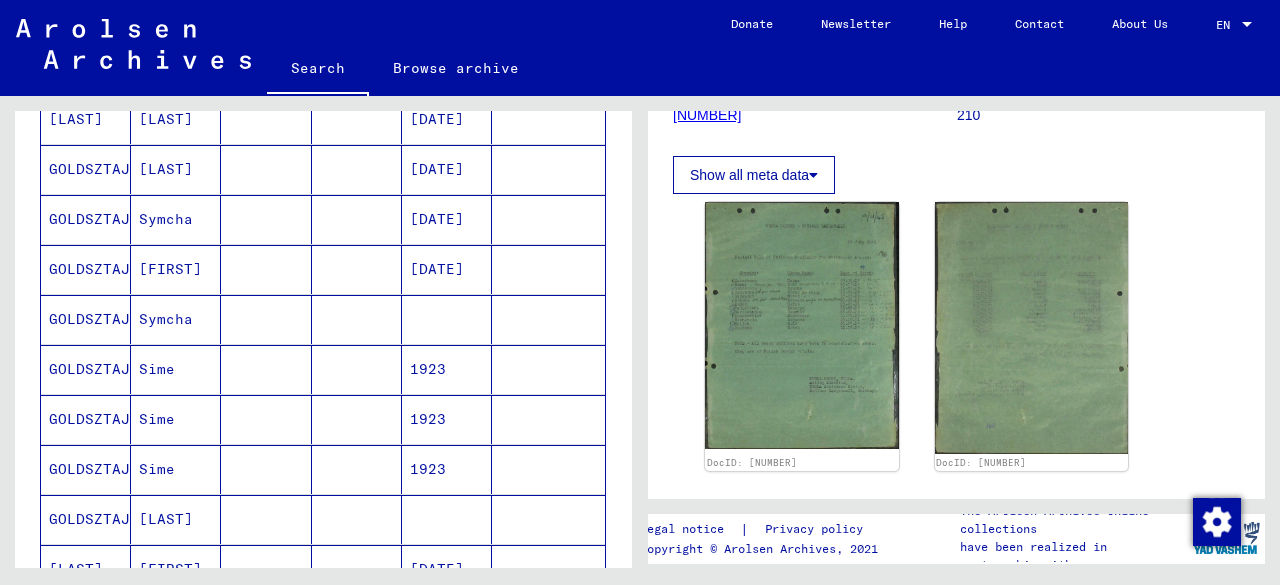 click on "[DATE]" at bounding box center [447, 319] 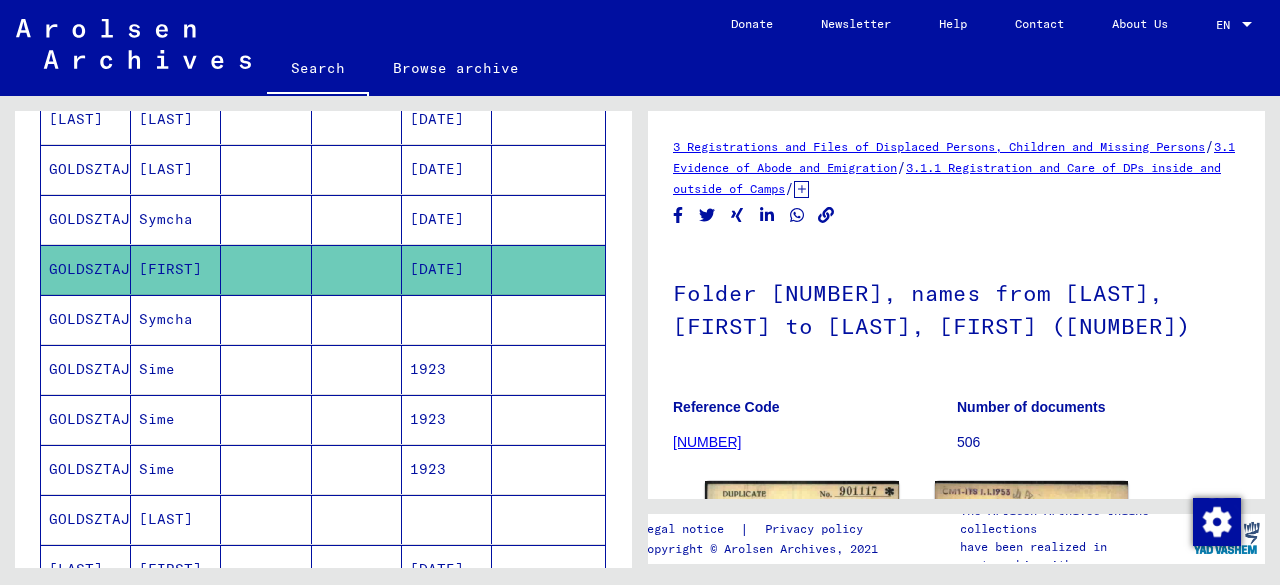 scroll, scrollTop: 0, scrollLeft: 0, axis: both 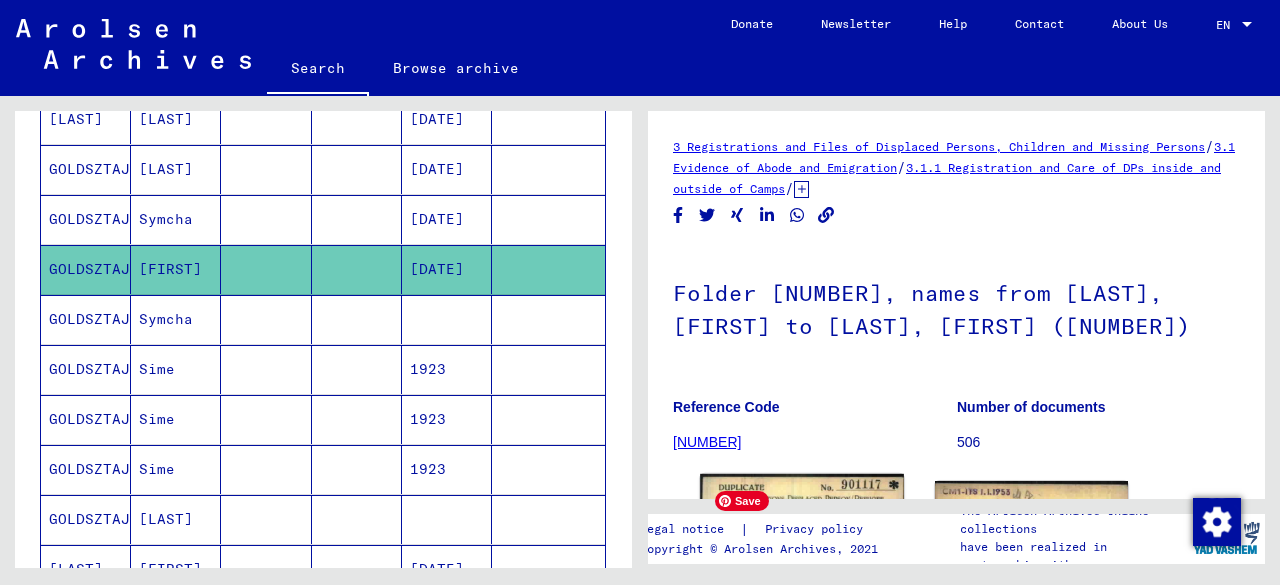 click 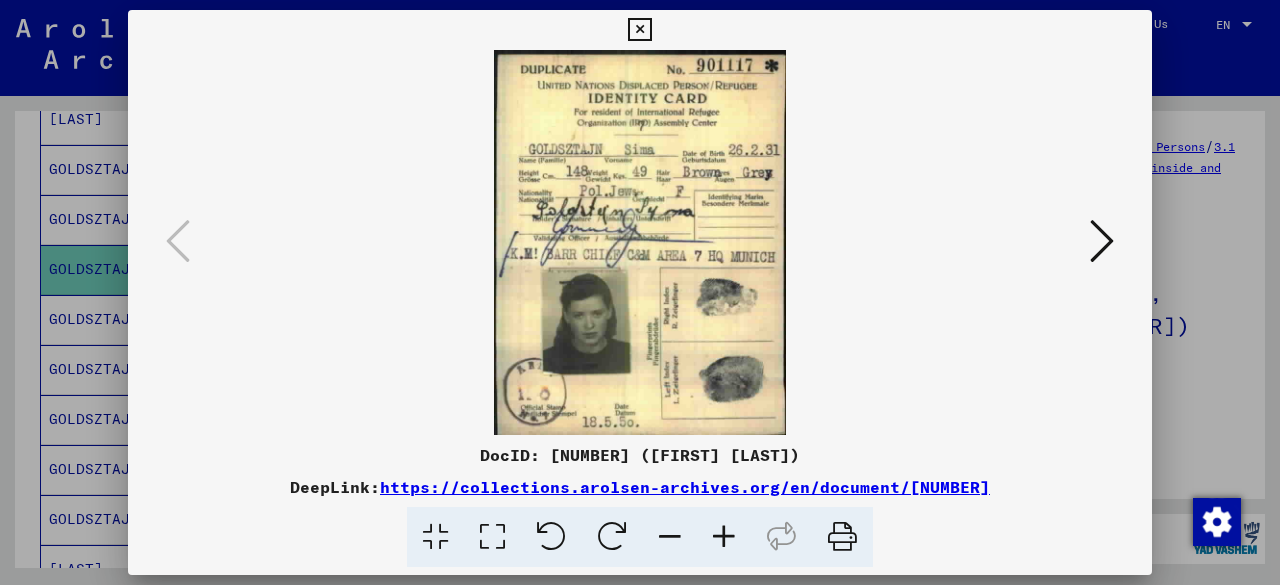 click at bounding box center (640, 292) 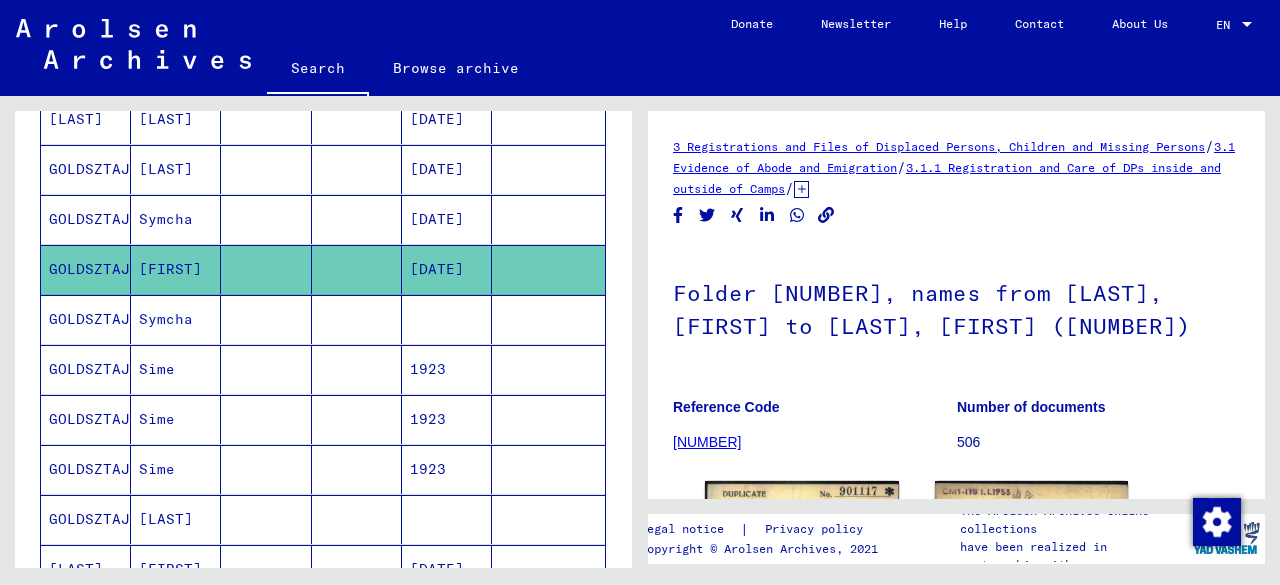 click at bounding box center [447, 369] 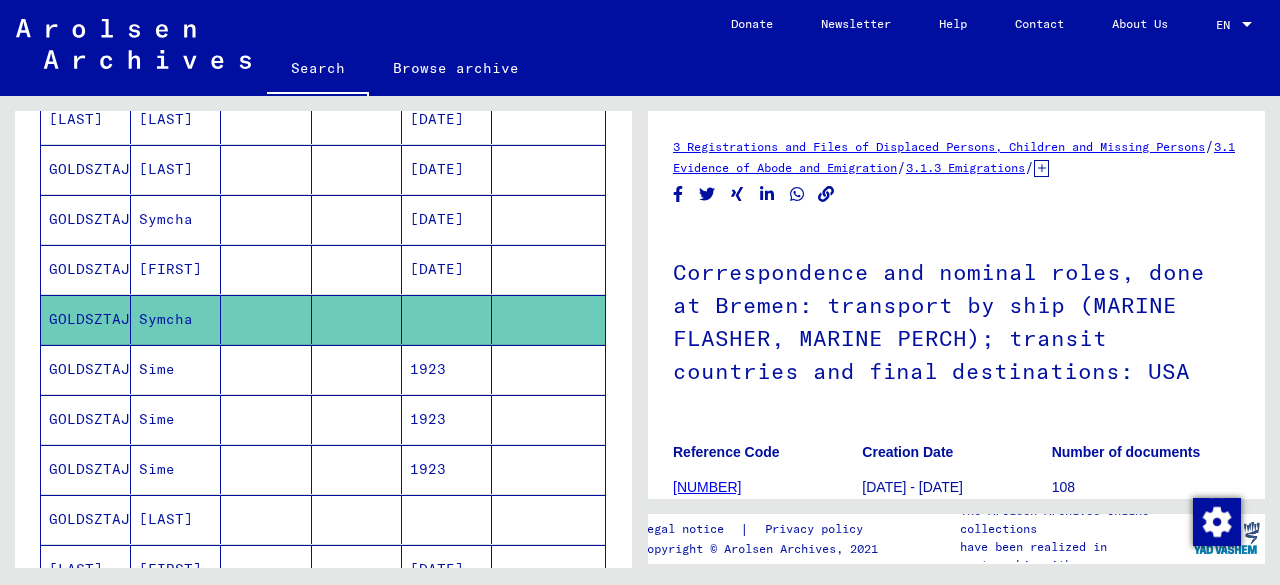 click on "1923" at bounding box center (447, 419) 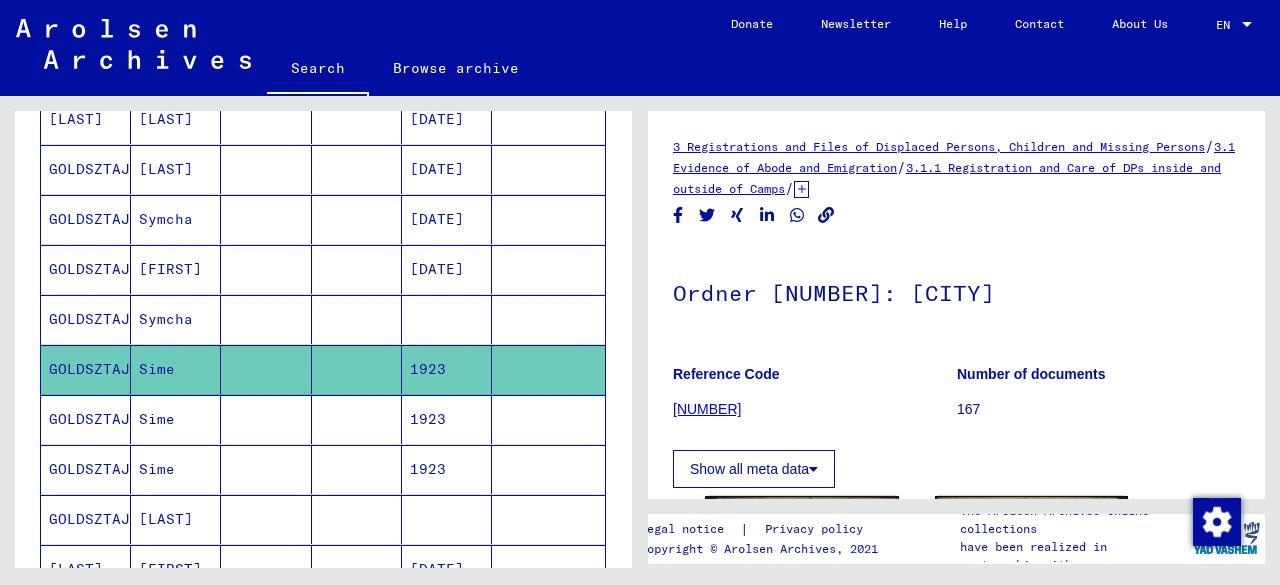 scroll, scrollTop: 0, scrollLeft: 0, axis: both 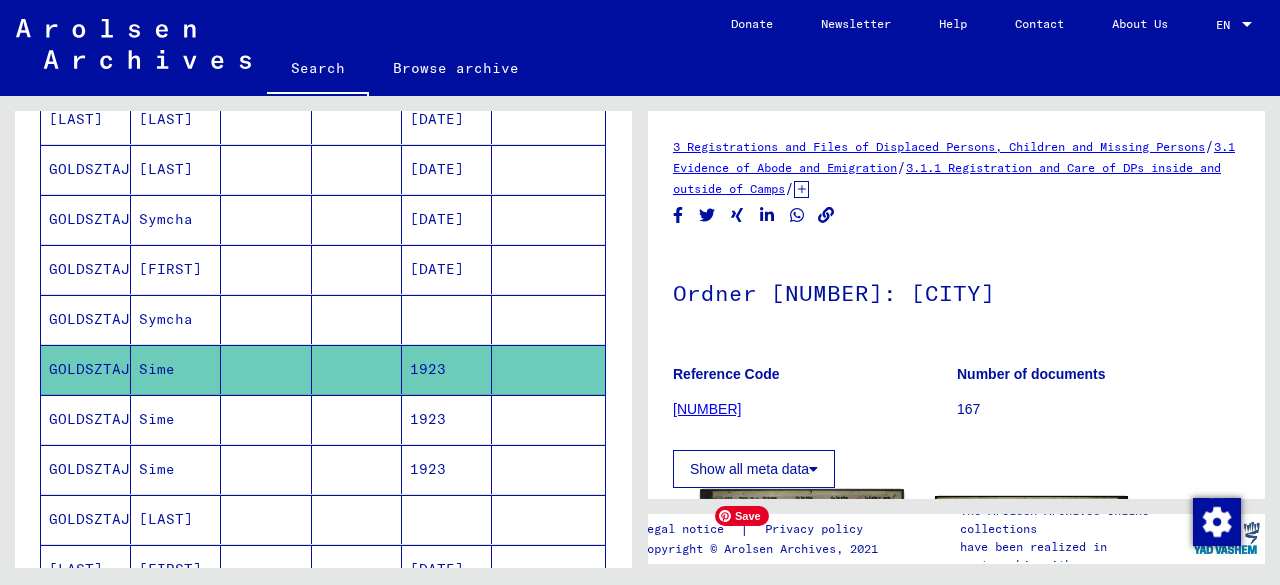 click 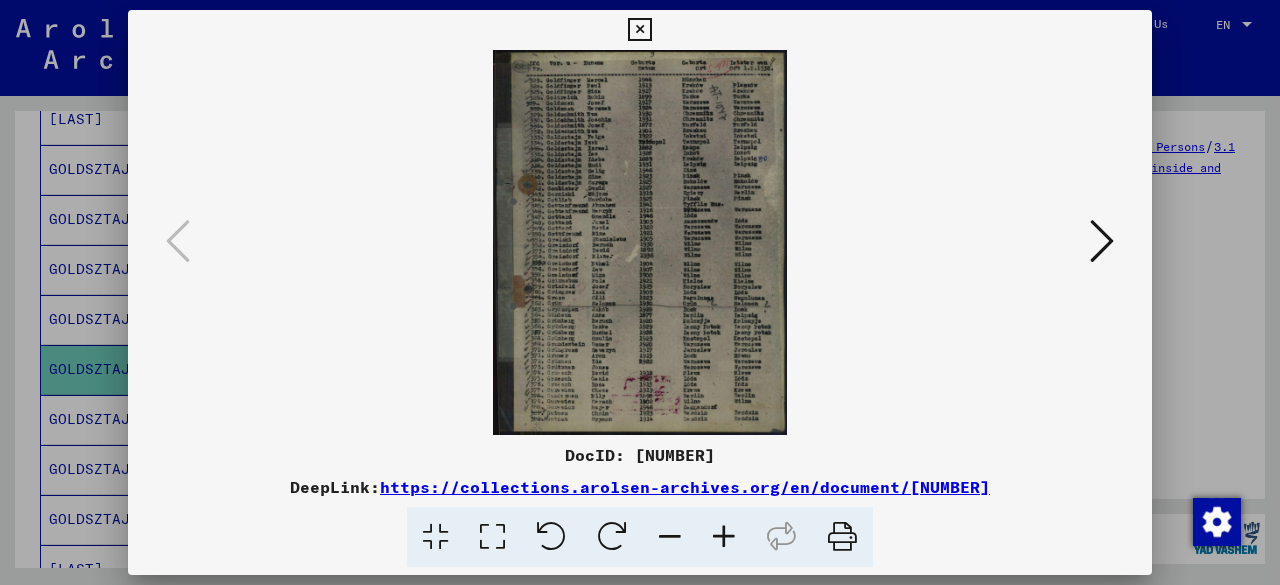 click at bounding box center (640, 292) 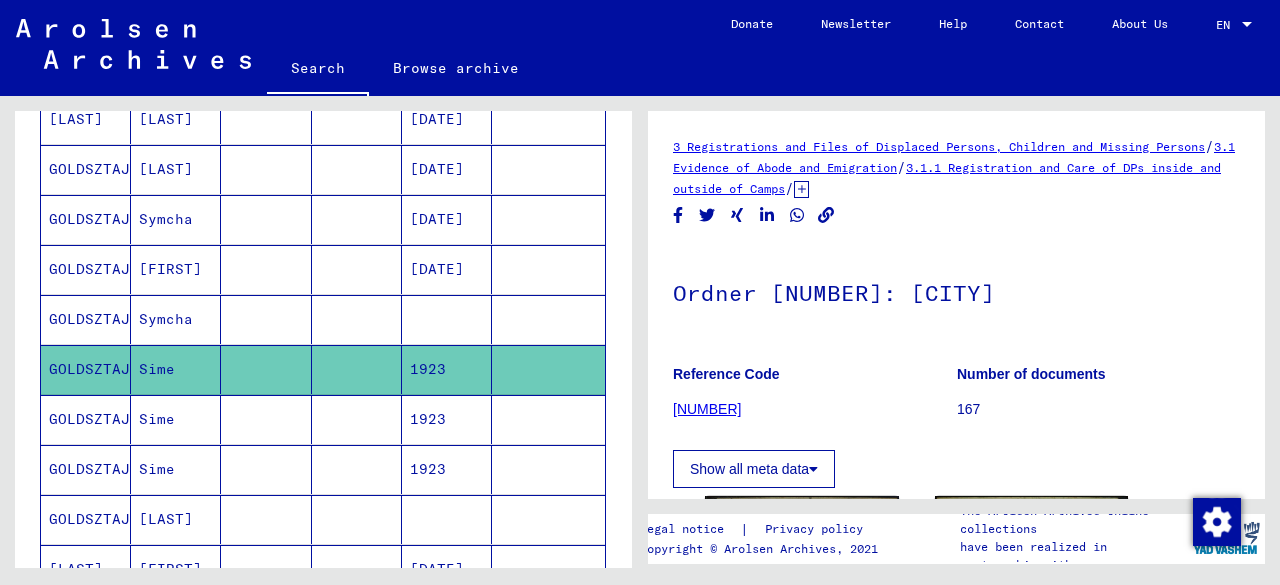 click on "1923" at bounding box center (447, 469) 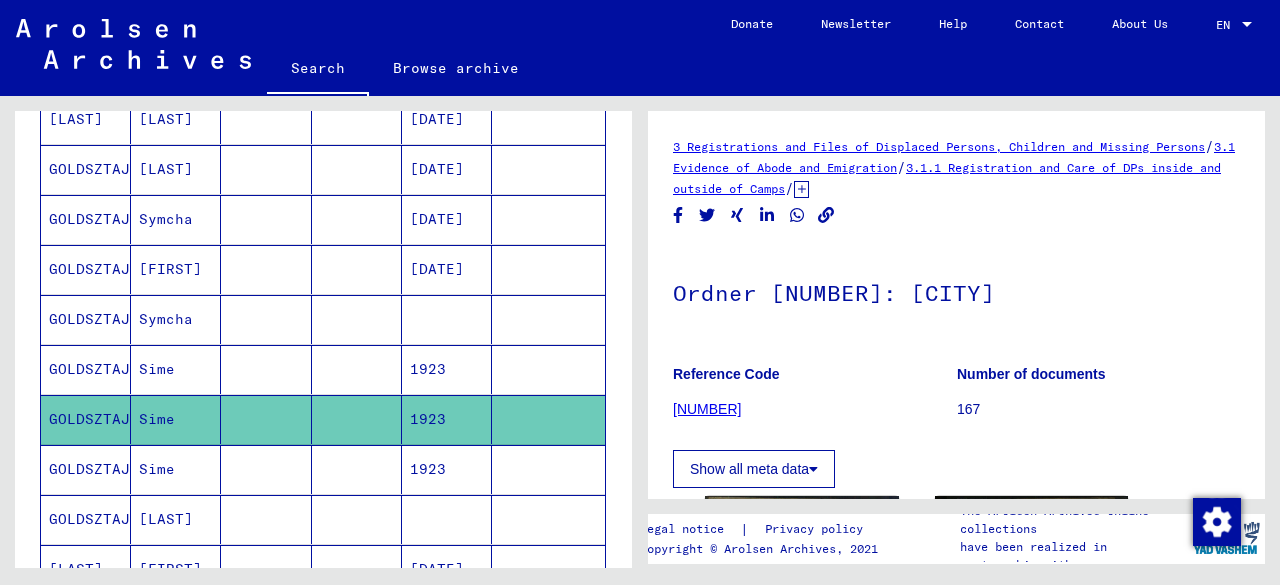 scroll, scrollTop: 0, scrollLeft: 0, axis: both 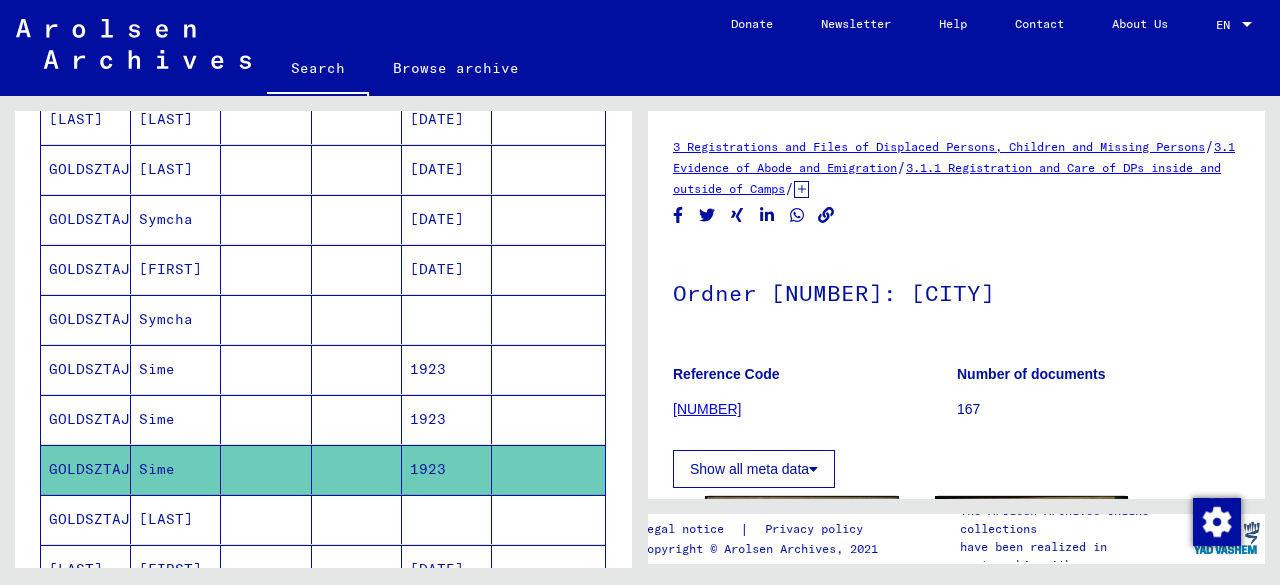 click at bounding box center (447, 569) 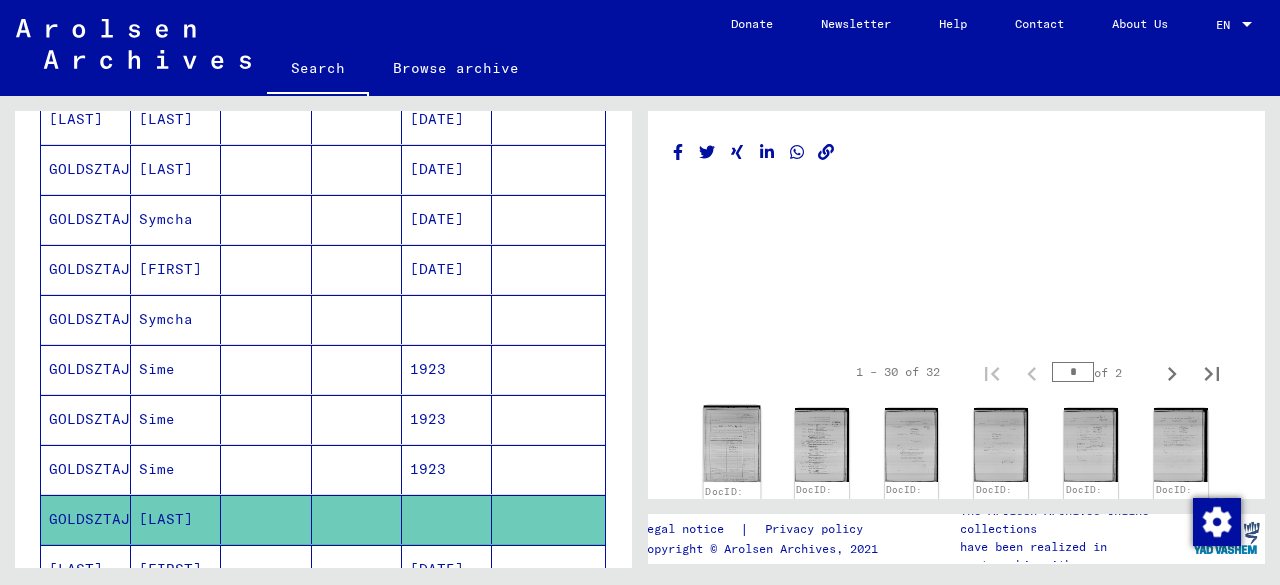 click 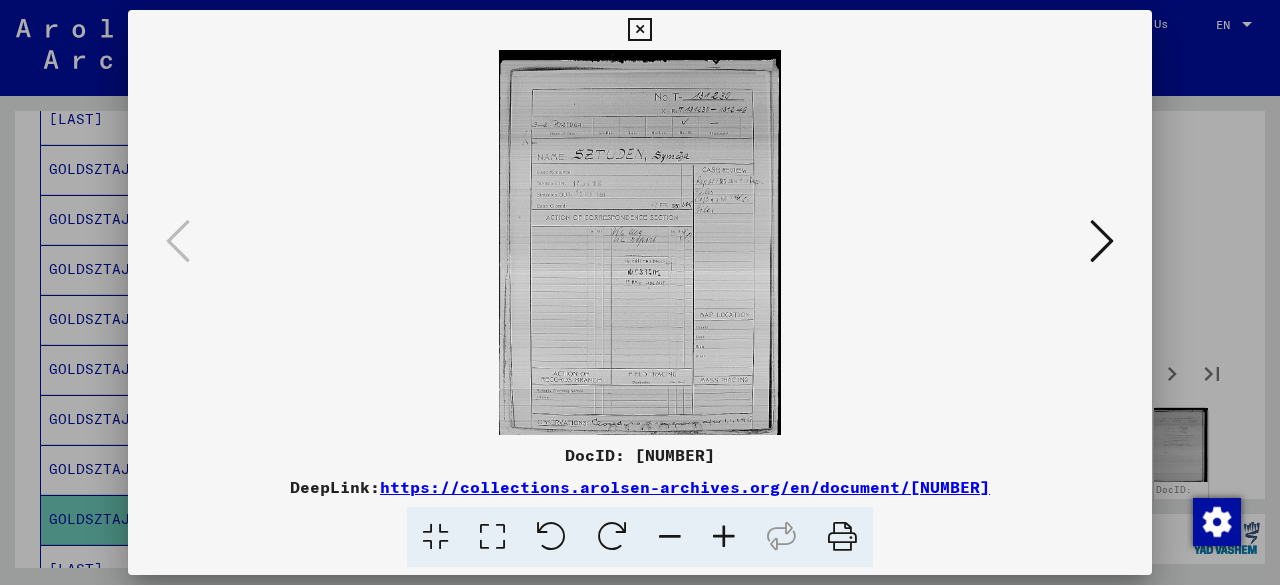 click at bounding box center (724, 537) 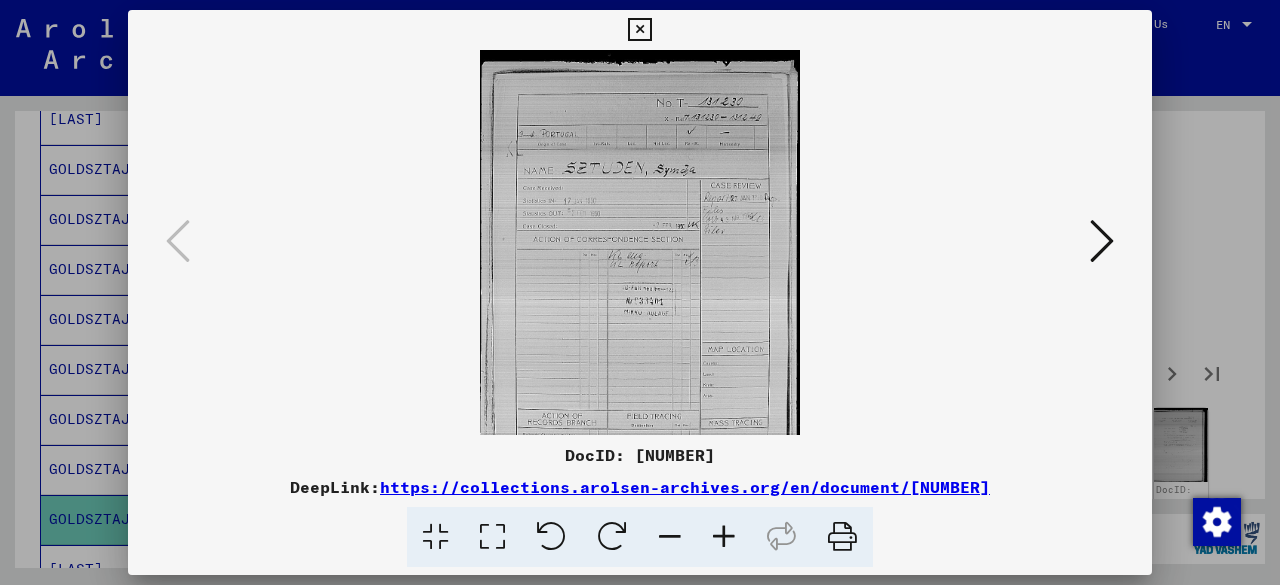 click at bounding box center (724, 537) 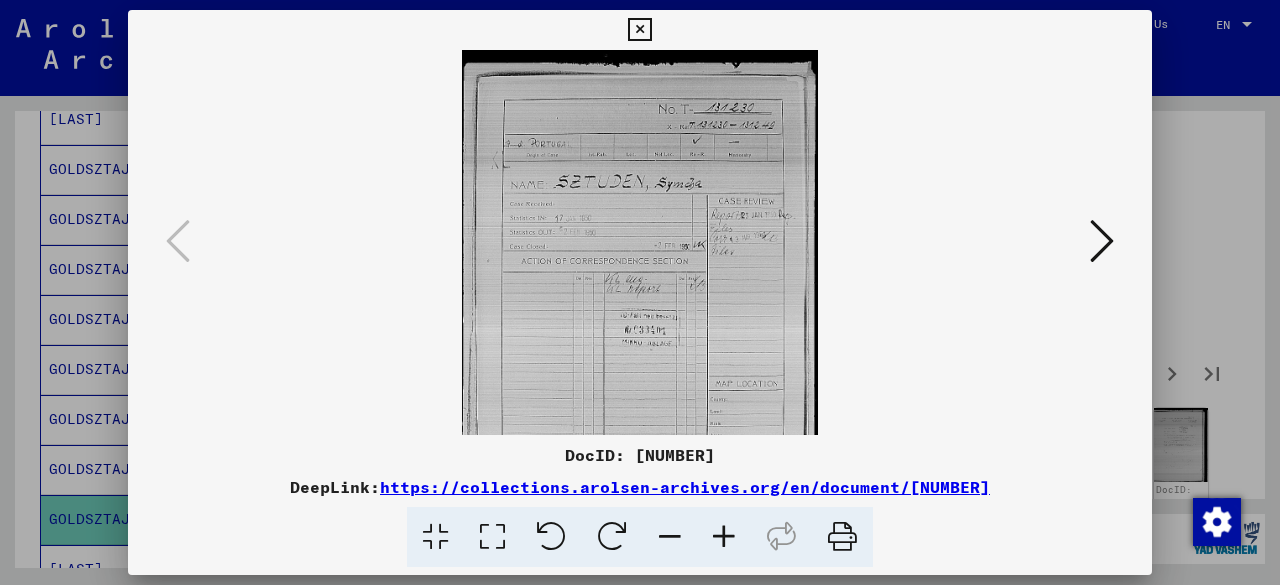 click at bounding box center [724, 537] 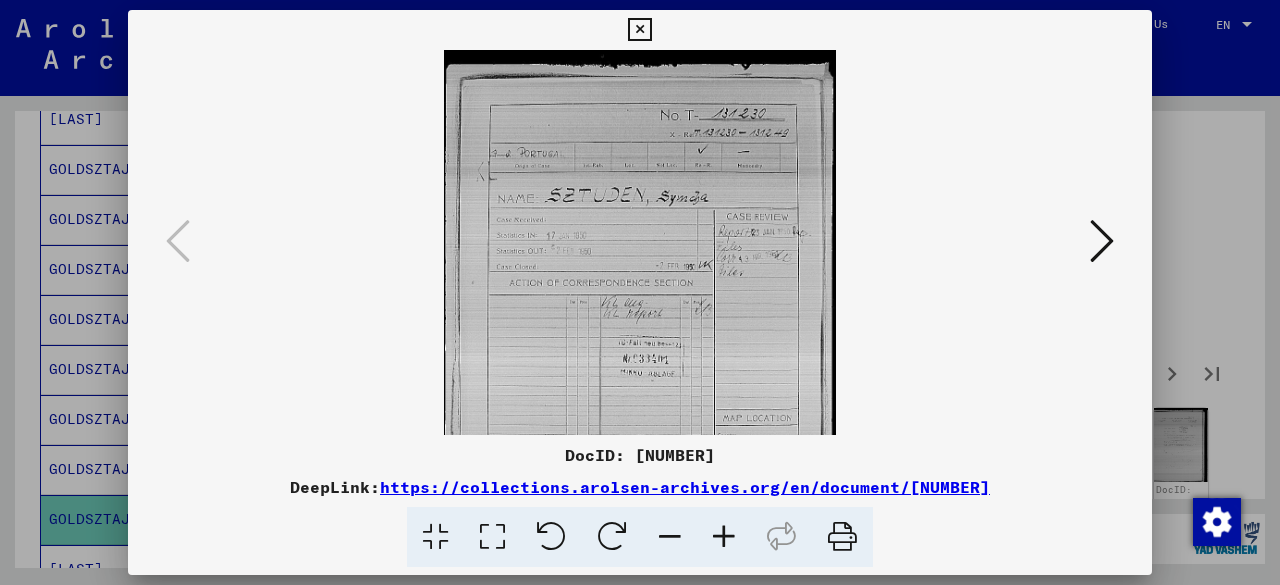 click at bounding box center (724, 537) 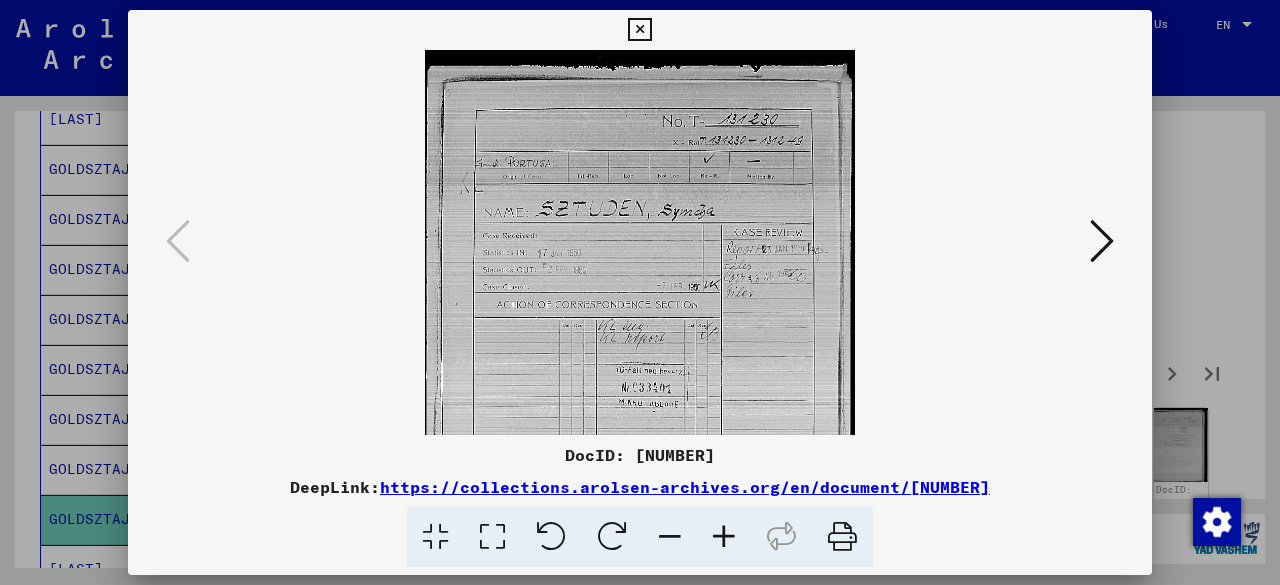 click at bounding box center [724, 537] 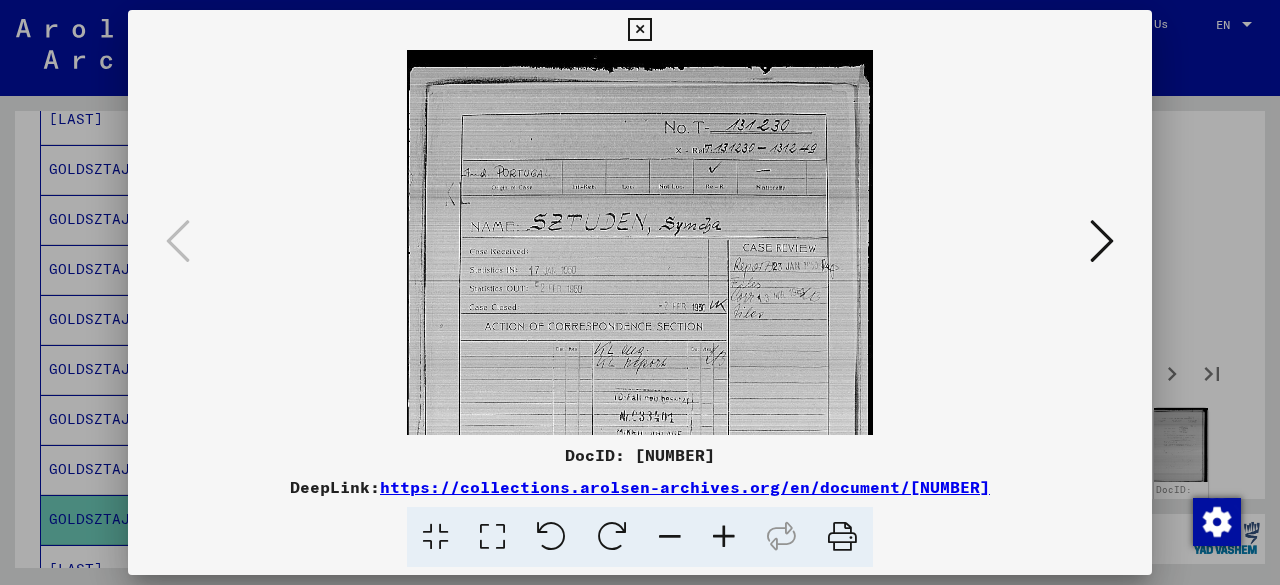 click at bounding box center [1102, 241] 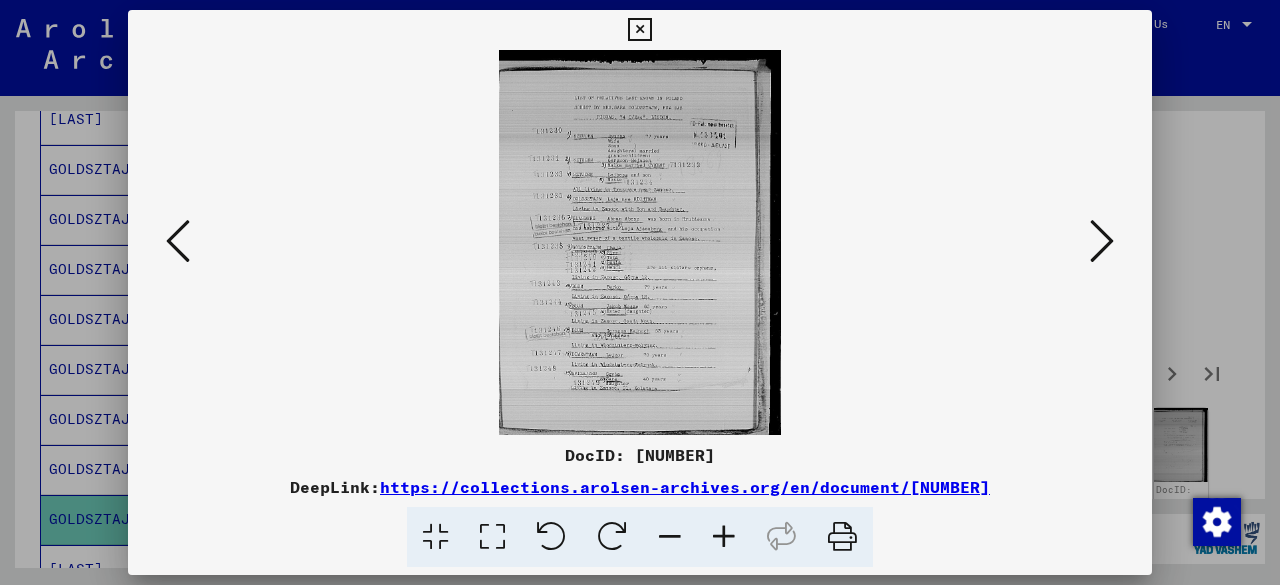 click at bounding box center (724, 537) 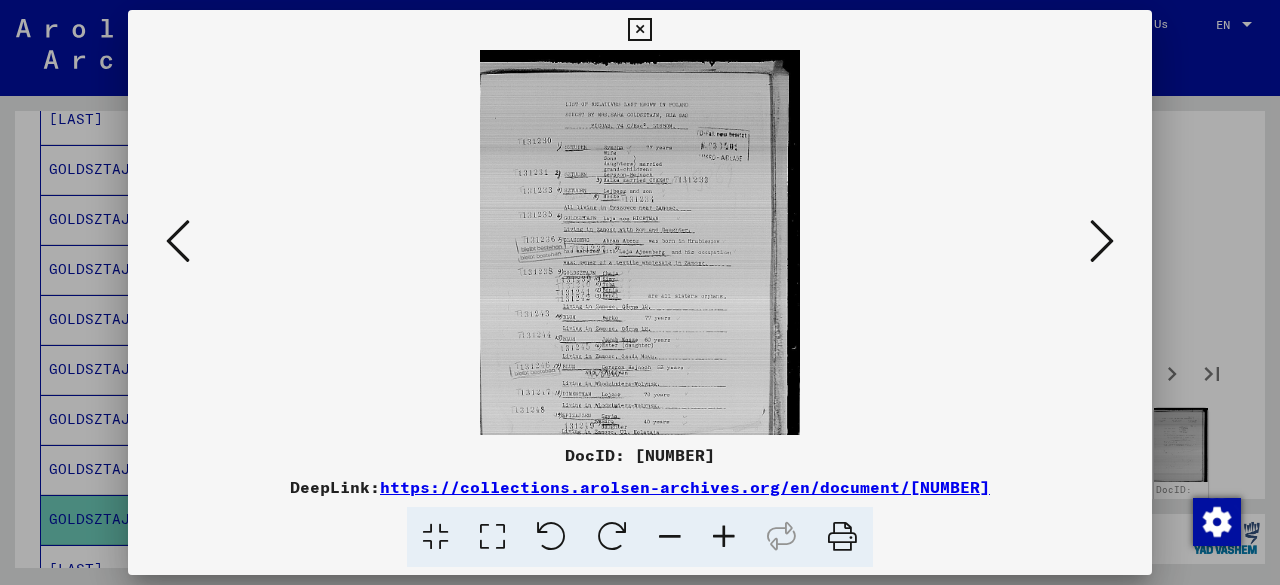 click at bounding box center [724, 537] 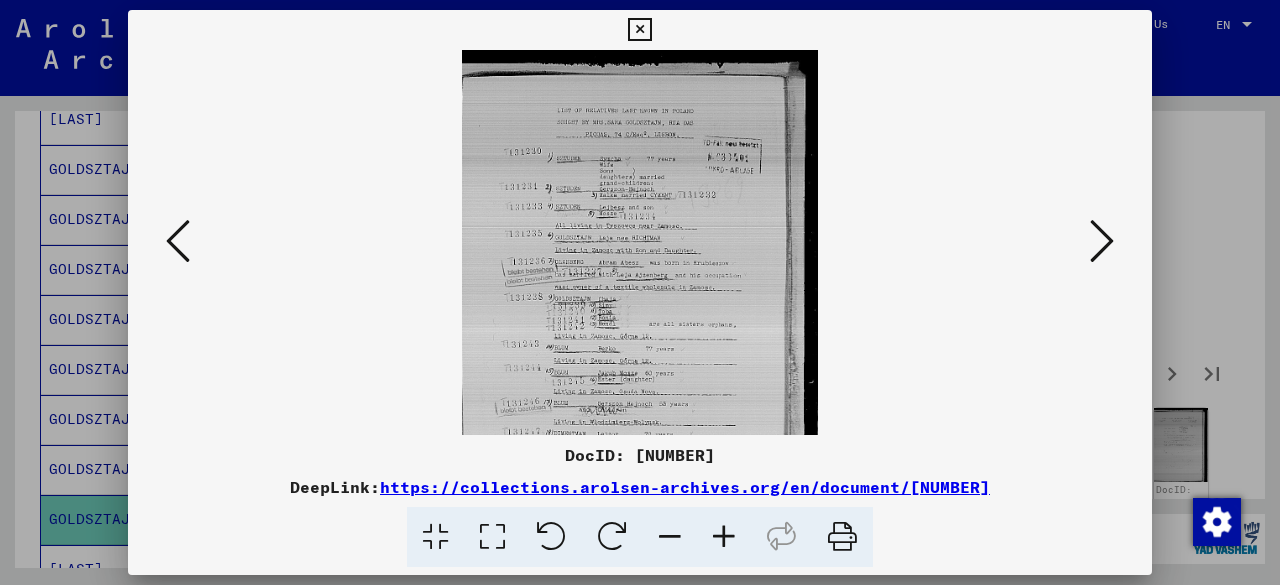 click at bounding box center [724, 537] 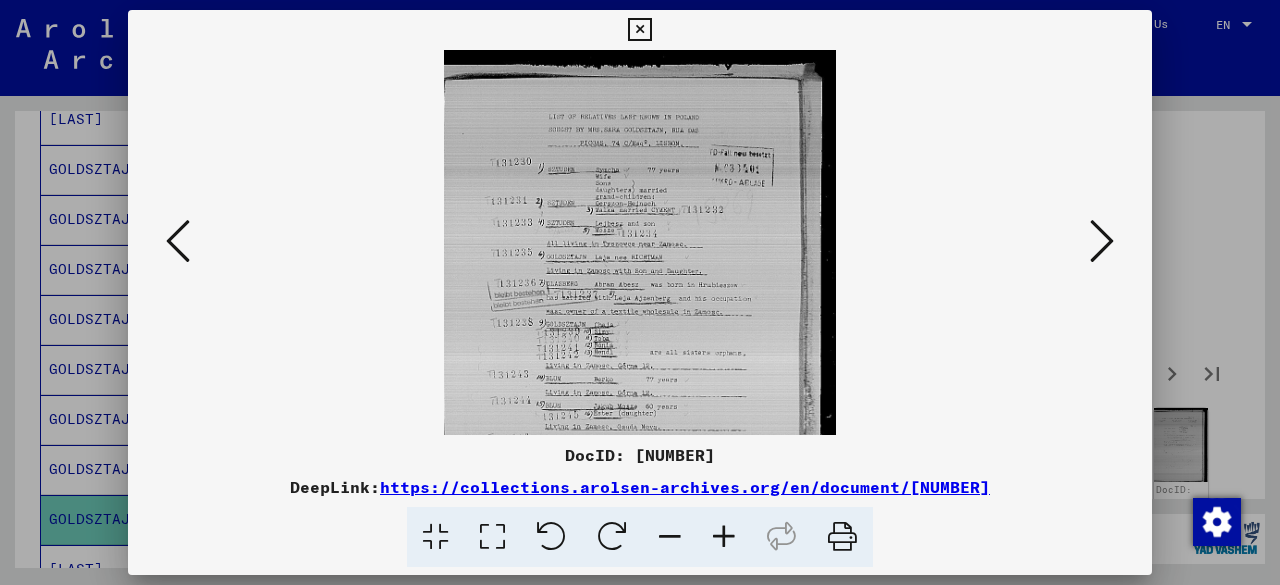 click at bounding box center [724, 537] 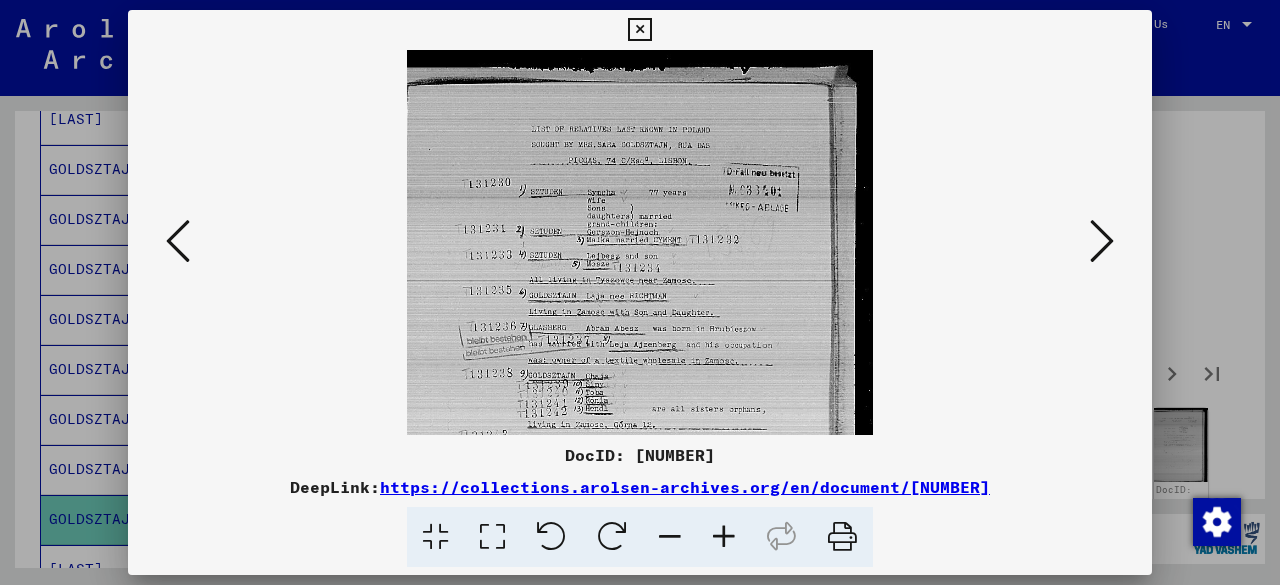 click at bounding box center [724, 537] 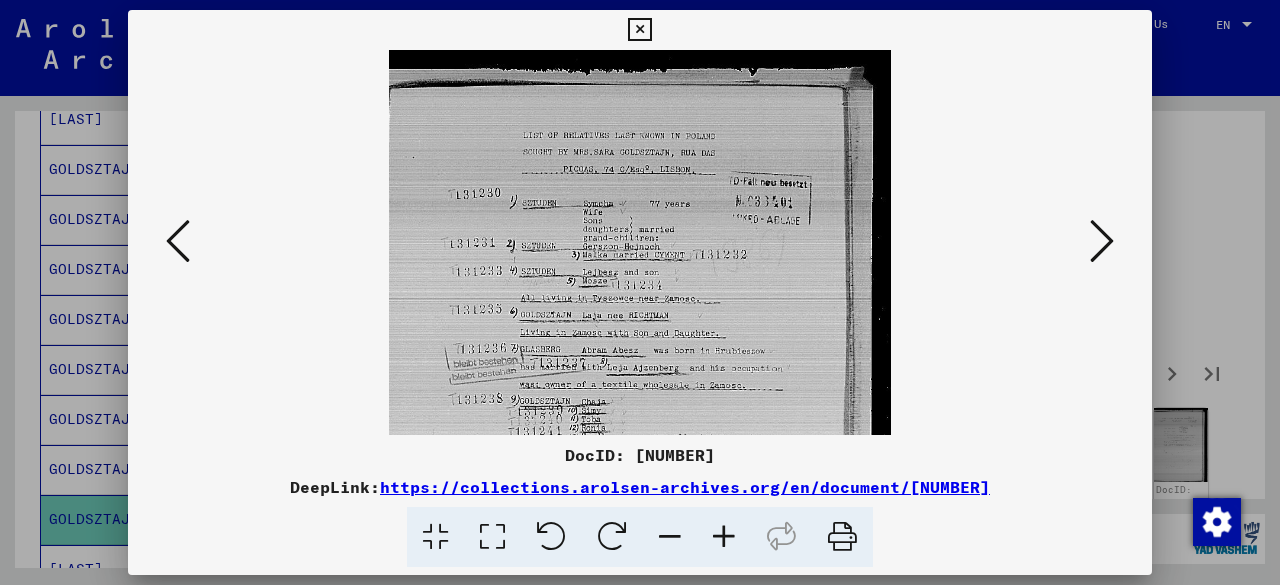 click at bounding box center (724, 537) 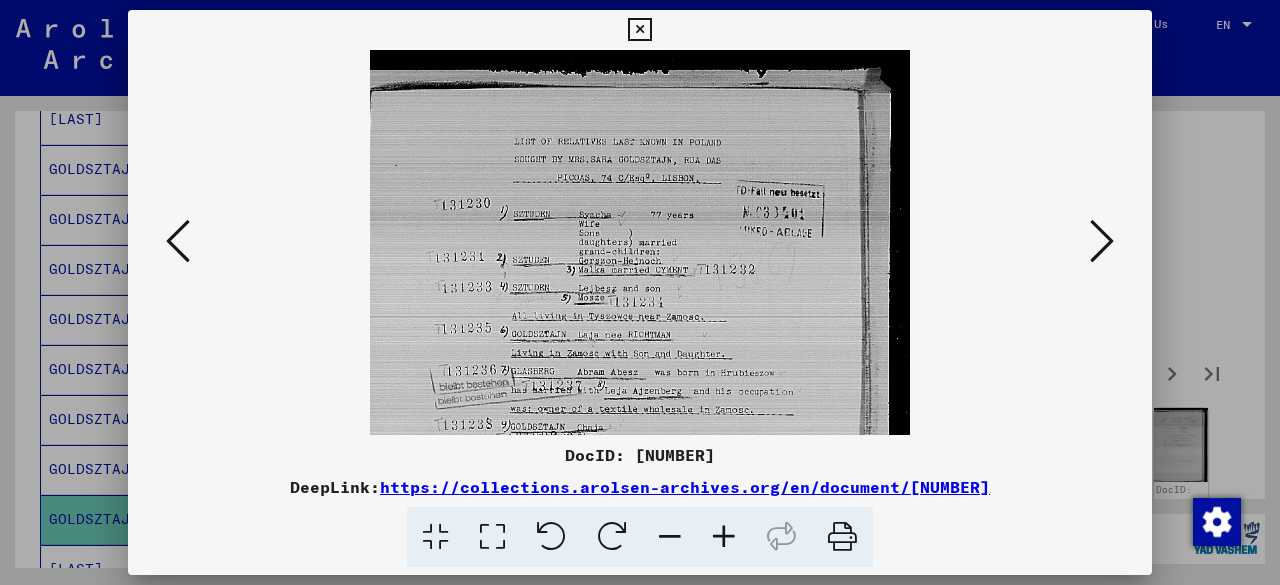 click at bounding box center (724, 537) 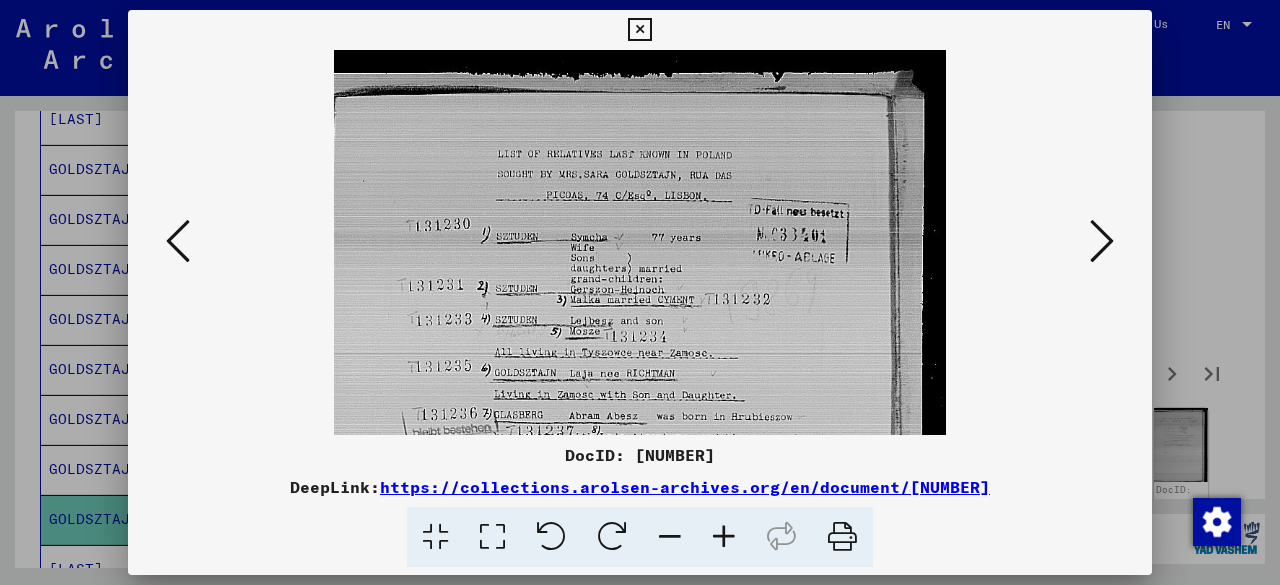 click at bounding box center [724, 537] 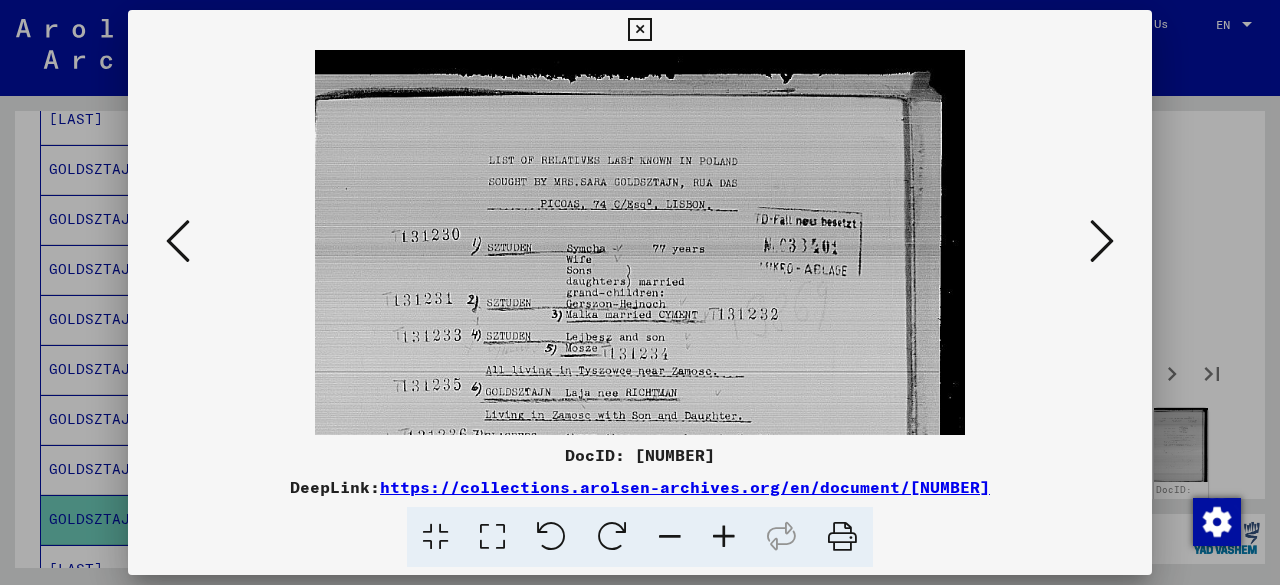 click at bounding box center (724, 537) 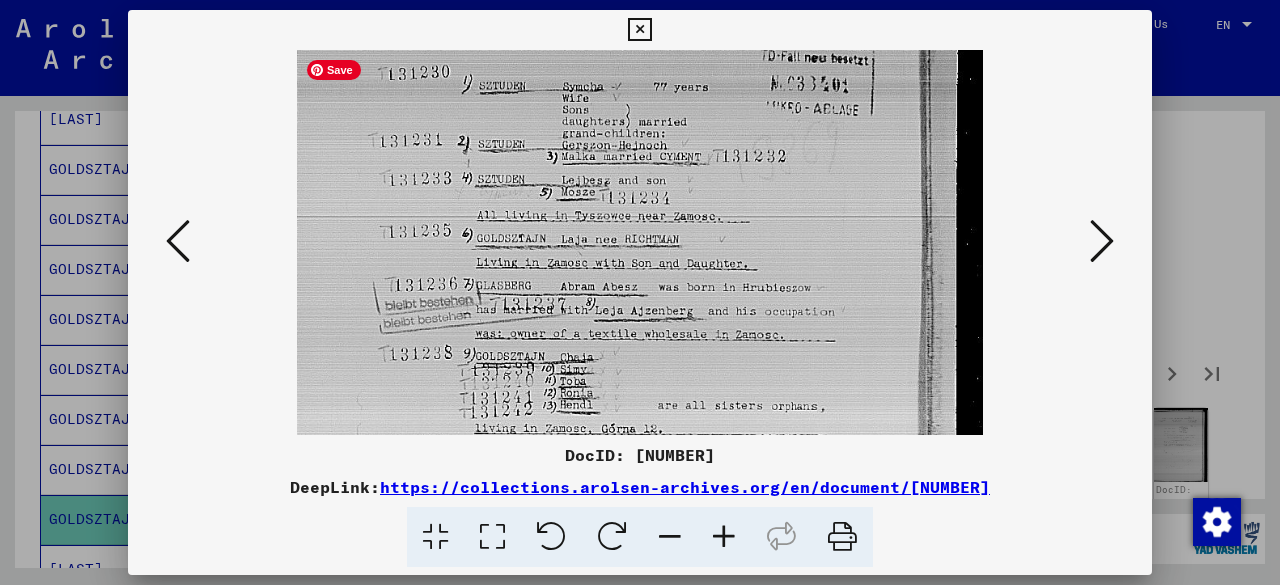 scroll, scrollTop: 175, scrollLeft: 0, axis: vertical 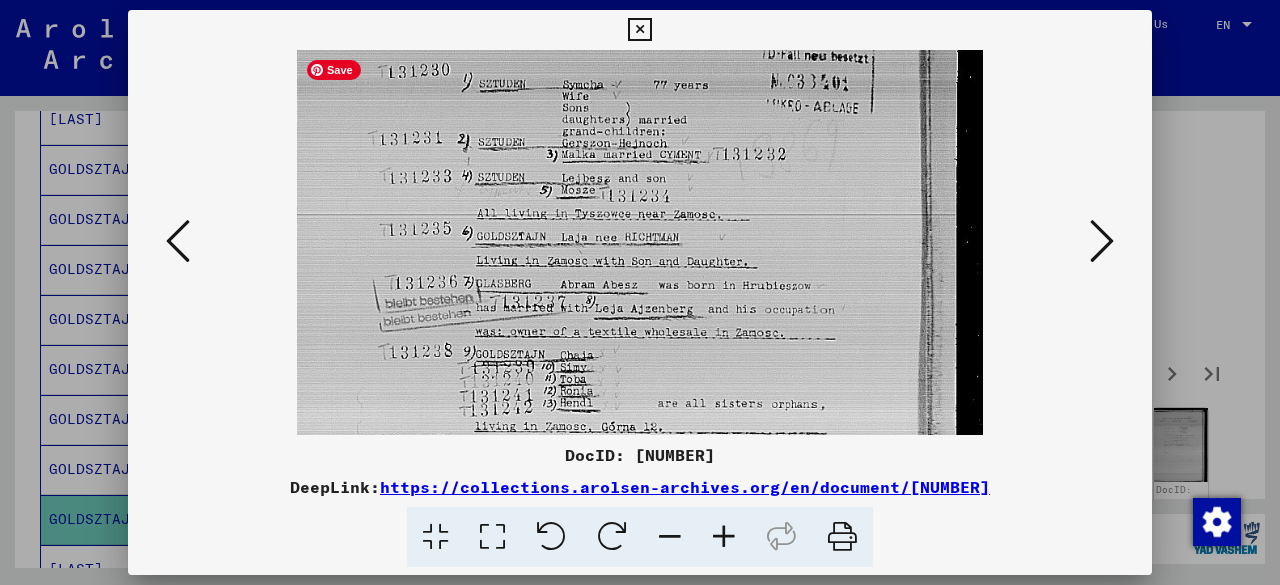 drag, startPoint x: 673, startPoint y: 374, endPoint x: 665, endPoint y: 199, distance: 175.18275 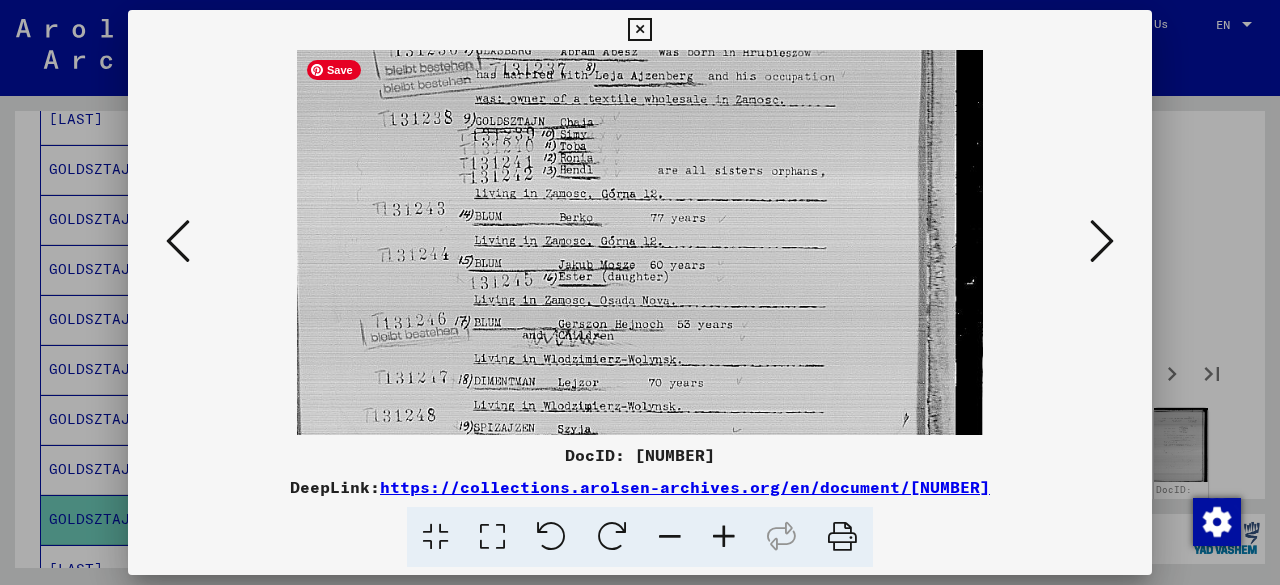 scroll, scrollTop: 412, scrollLeft: 0, axis: vertical 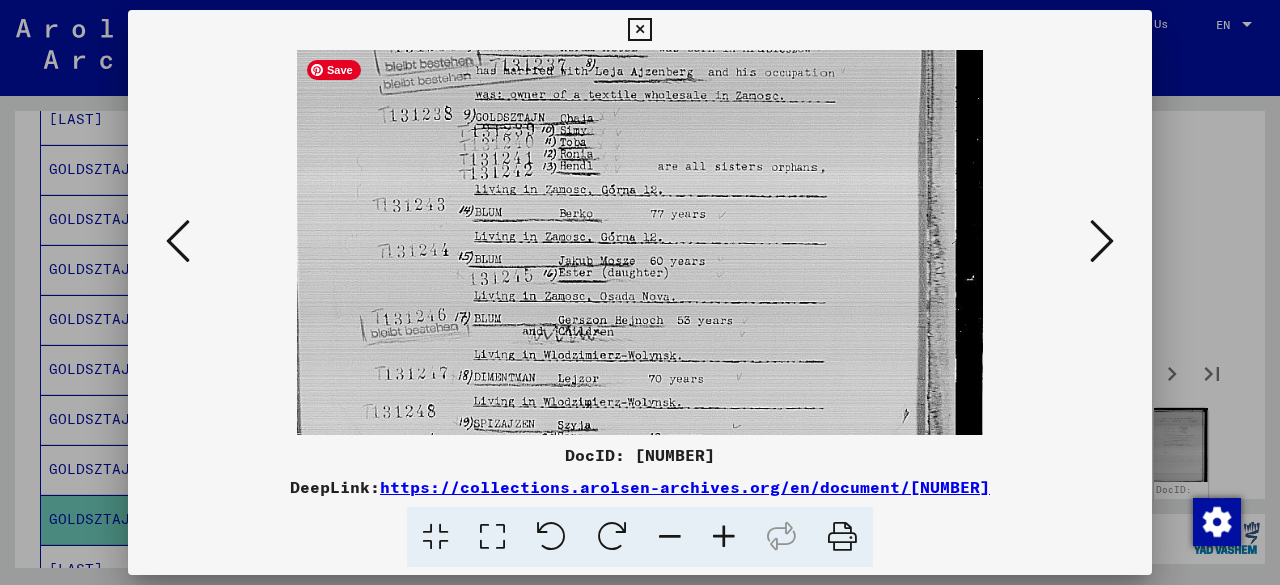 drag, startPoint x: 664, startPoint y: 370, endPoint x: 656, endPoint y: 133, distance: 237.13498 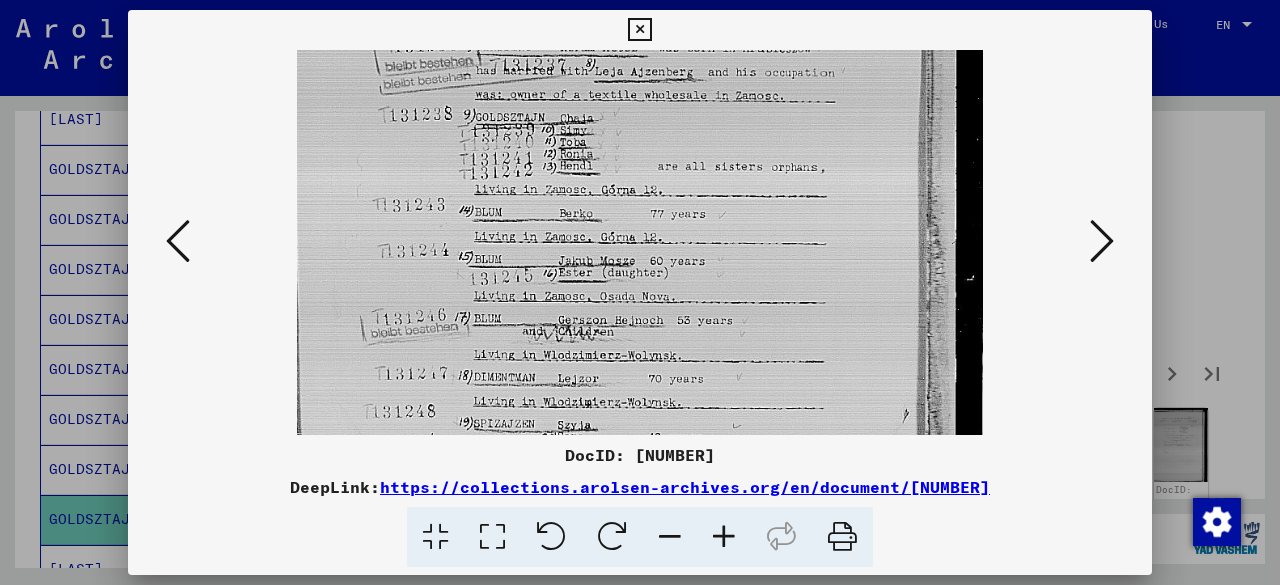 click at bounding box center [640, 292] 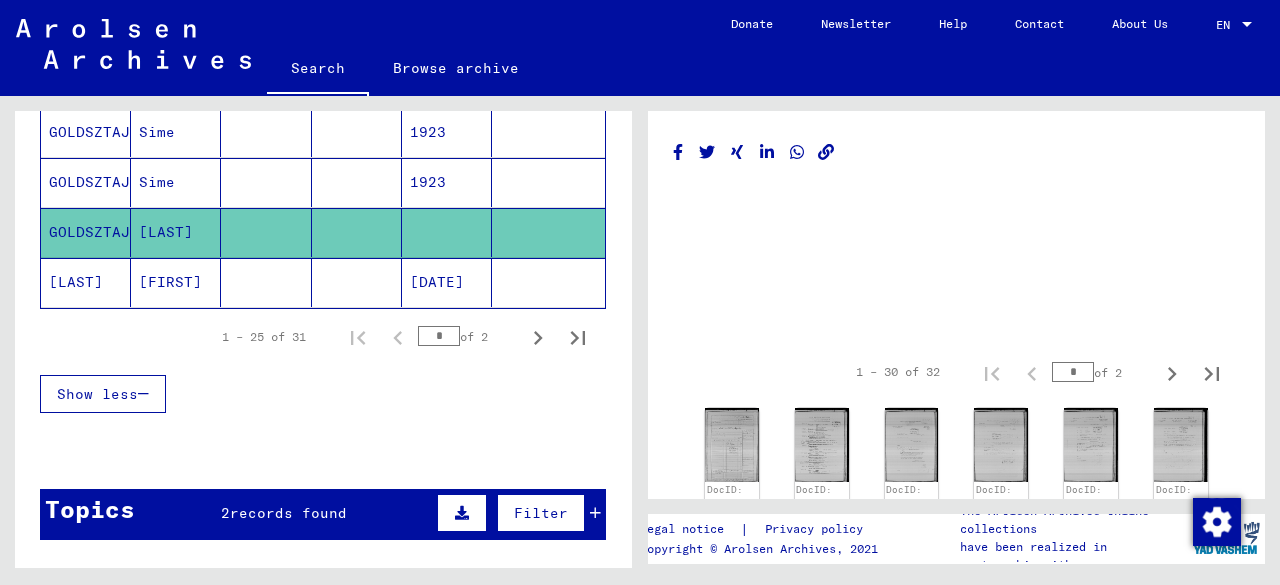 scroll, scrollTop: 1357, scrollLeft: 0, axis: vertical 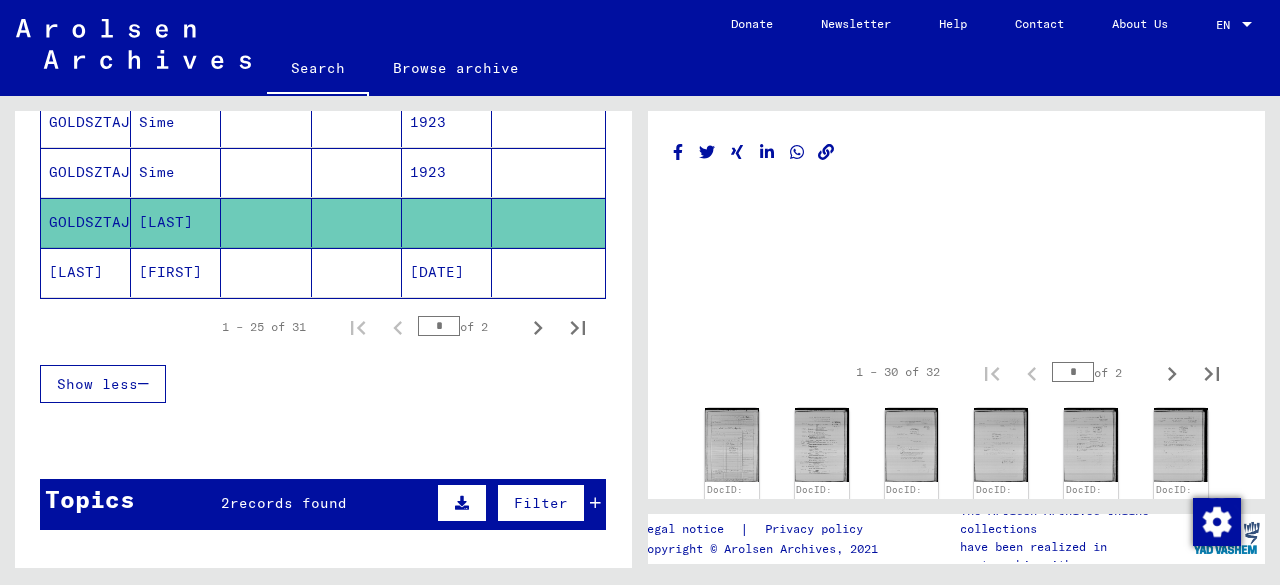 click on "[DATE]" 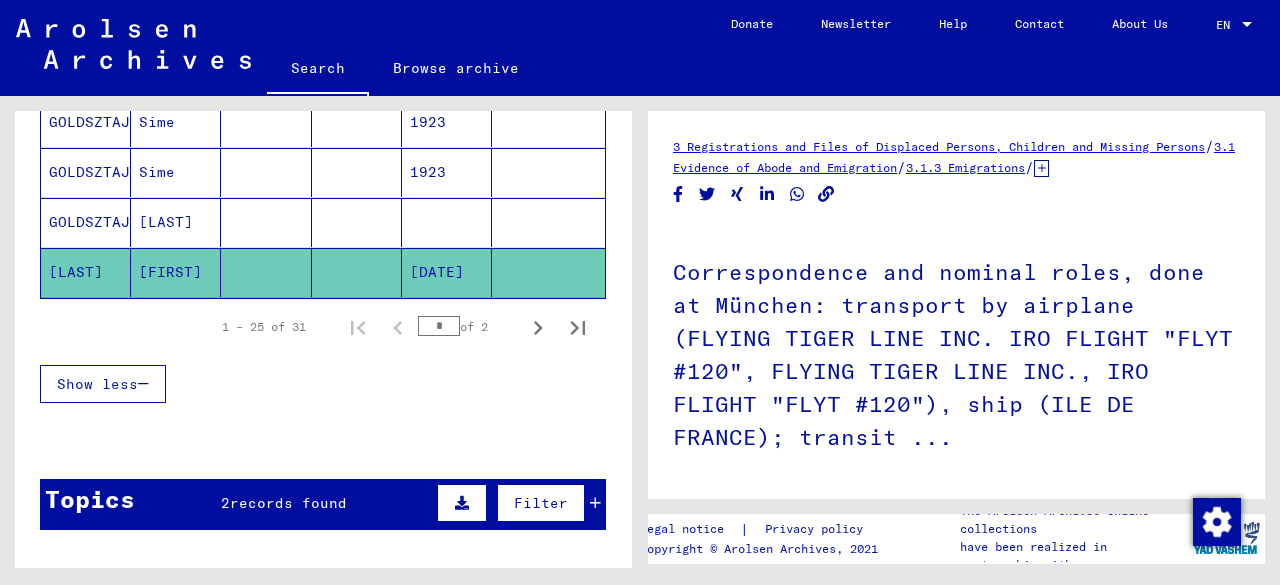 scroll, scrollTop: 0, scrollLeft: 0, axis: both 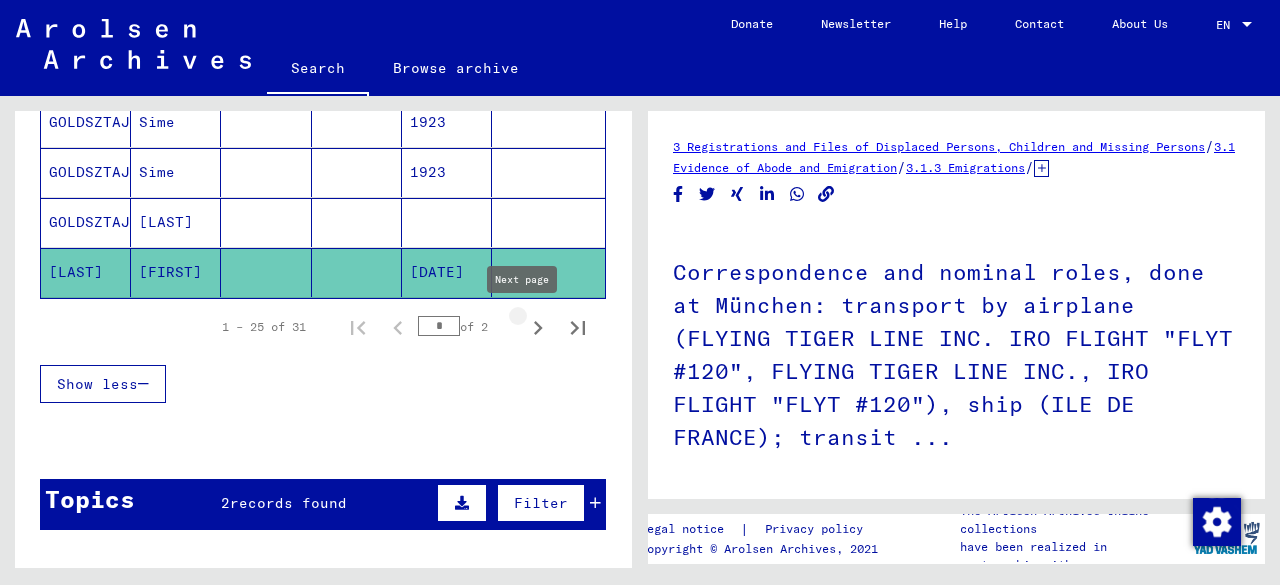 click 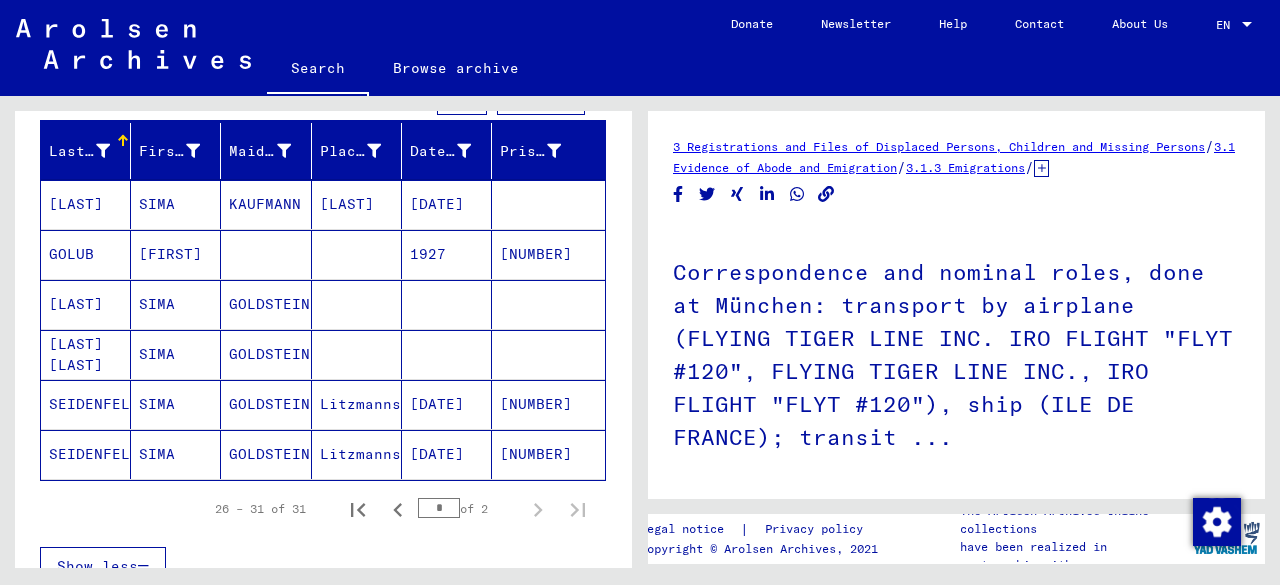 scroll, scrollTop: 228, scrollLeft: 0, axis: vertical 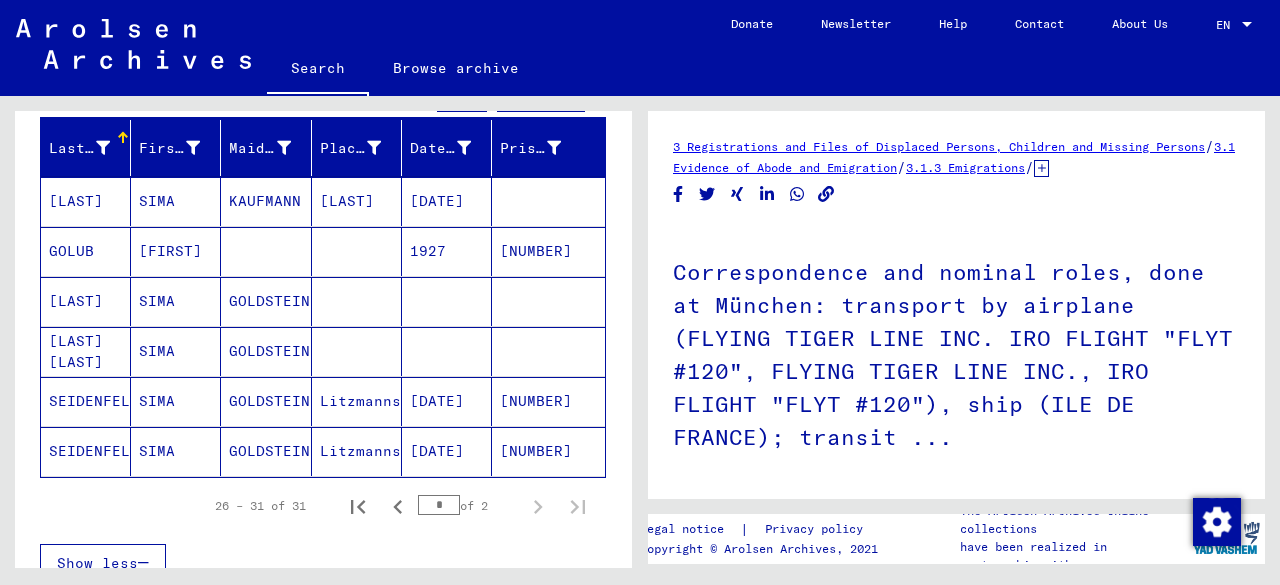click at bounding box center [357, 301] 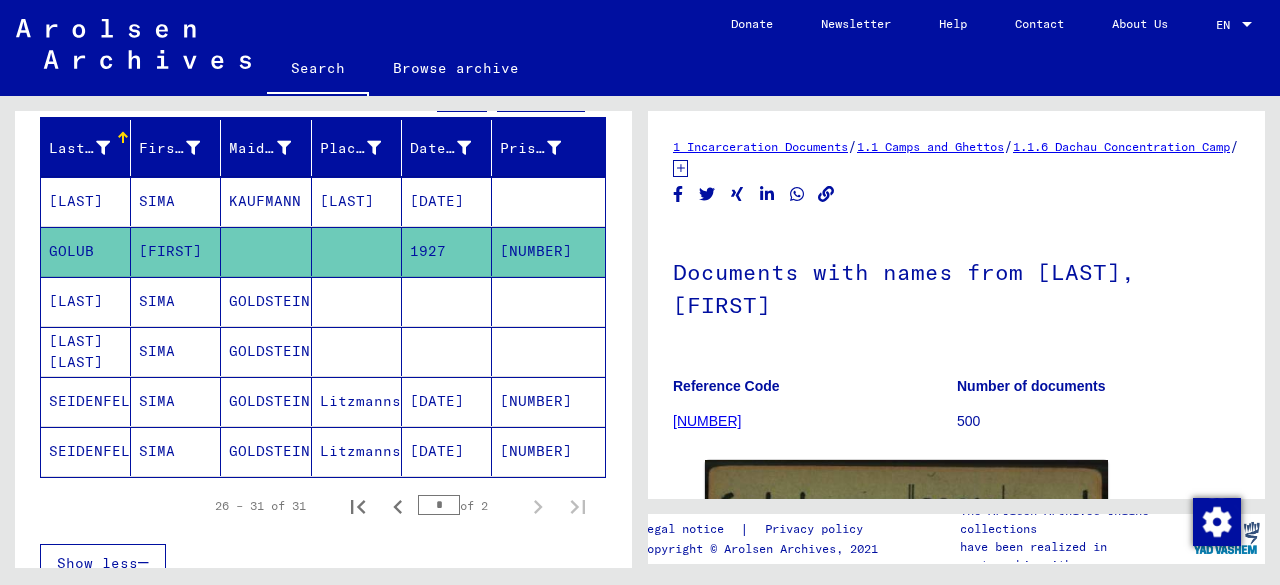 scroll, scrollTop: 0, scrollLeft: 0, axis: both 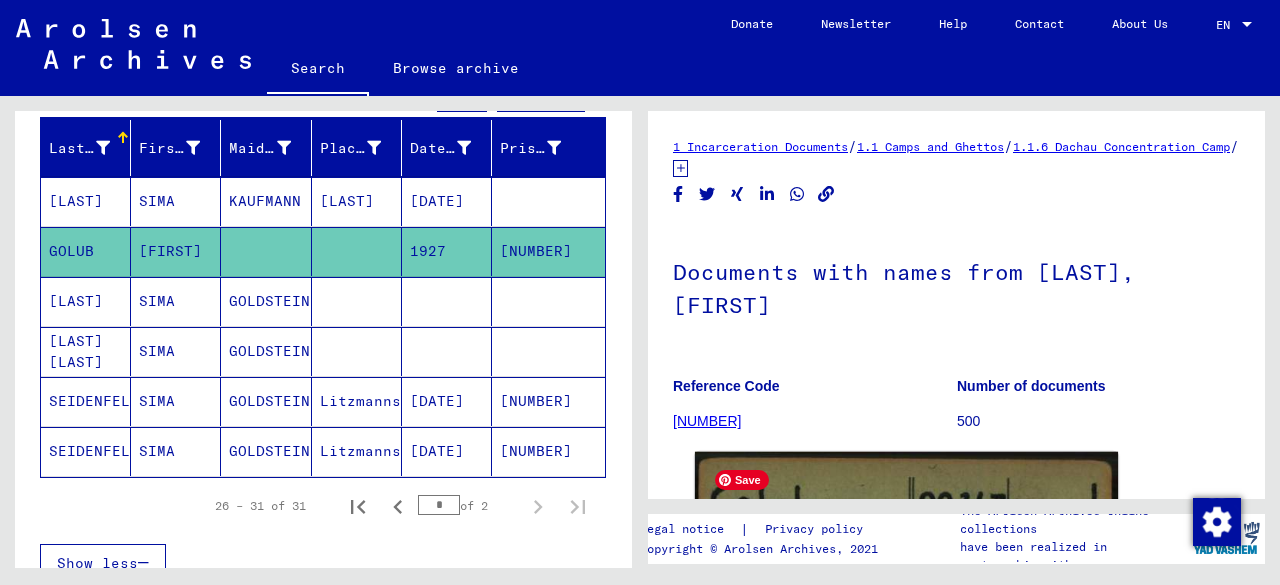 click 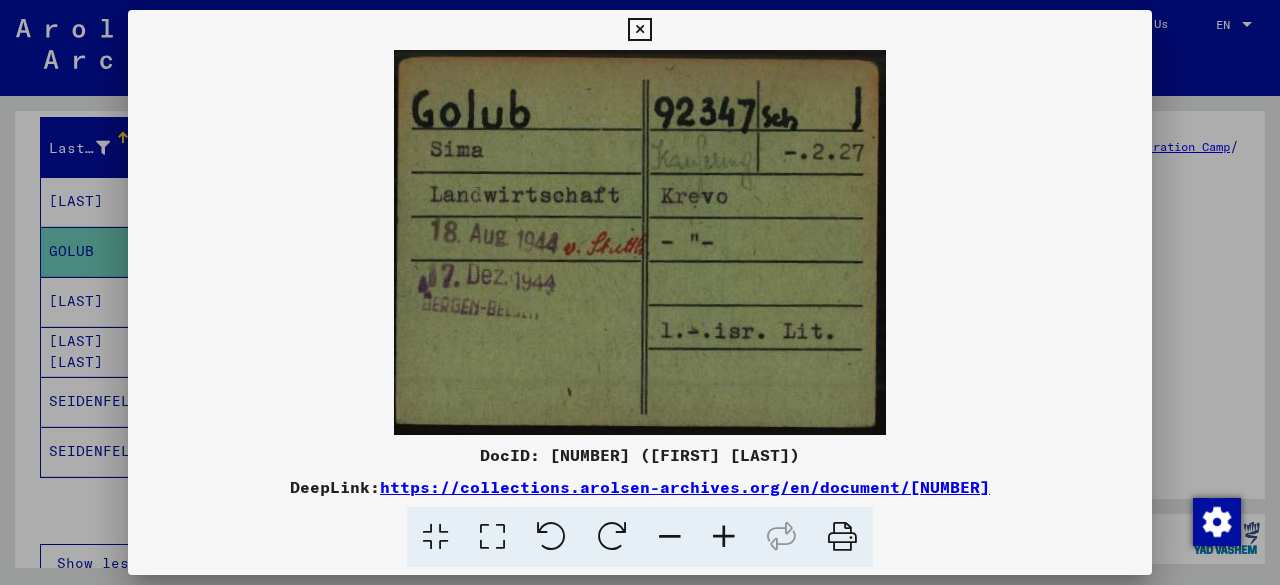 click at bounding box center [640, 292] 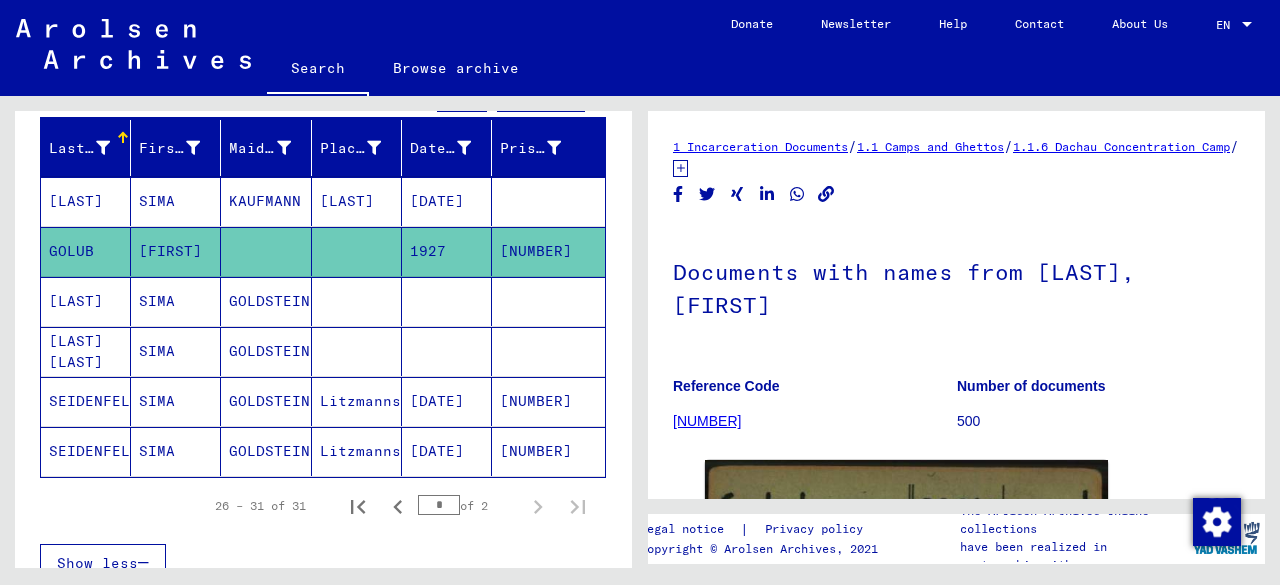 click at bounding box center (357, 351) 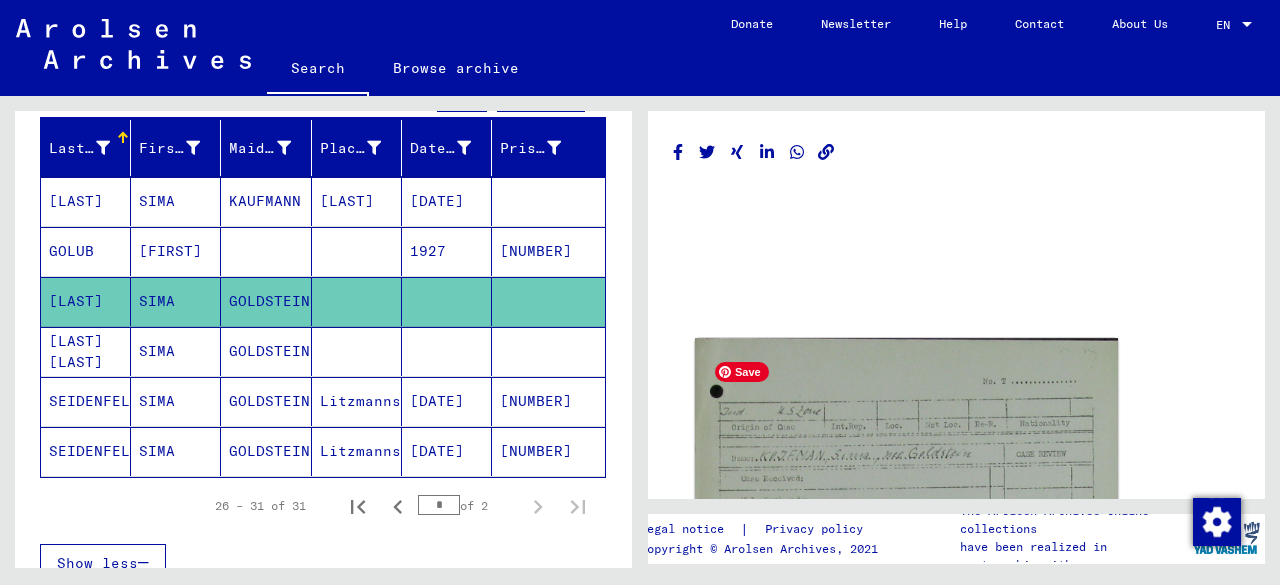 click 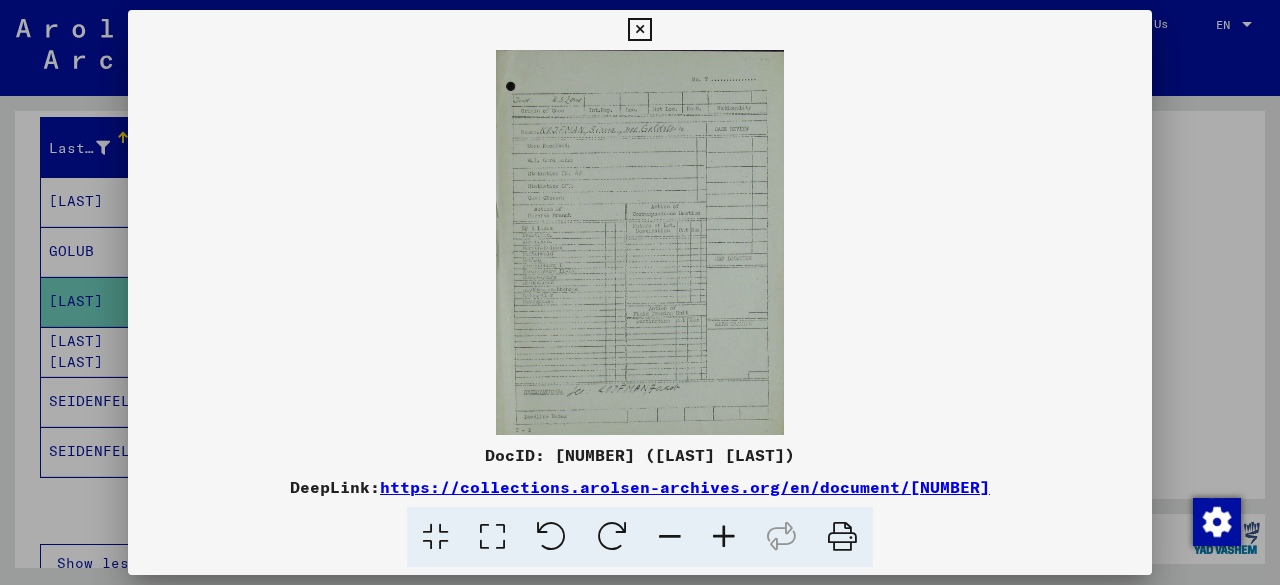 click at bounding box center (724, 537) 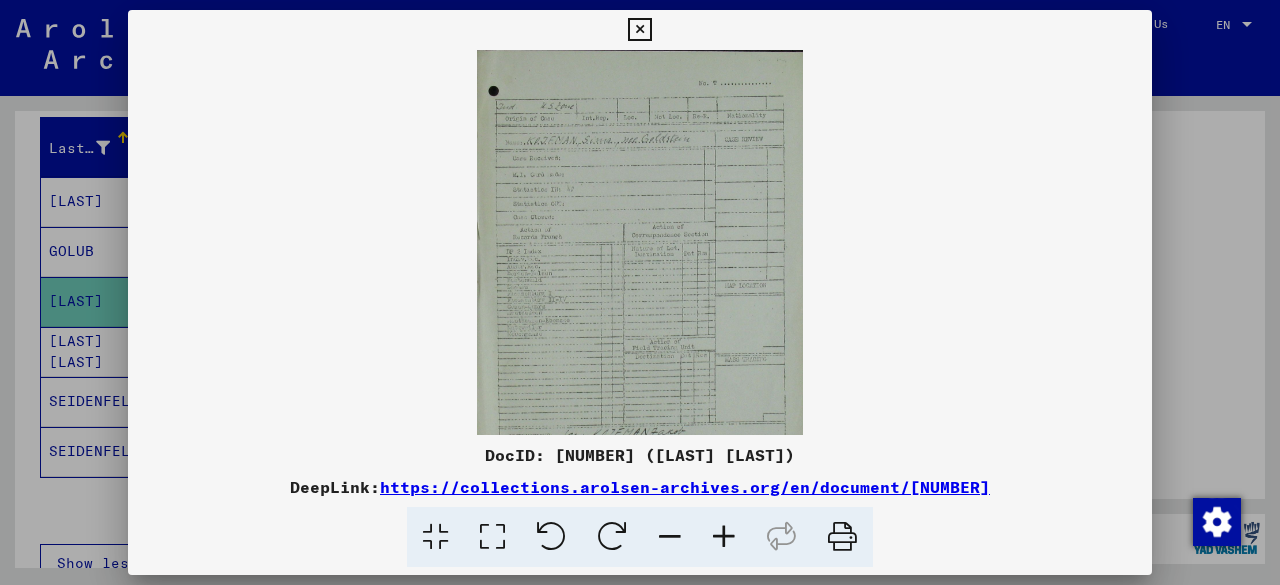 click at bounding box center (724, 537) 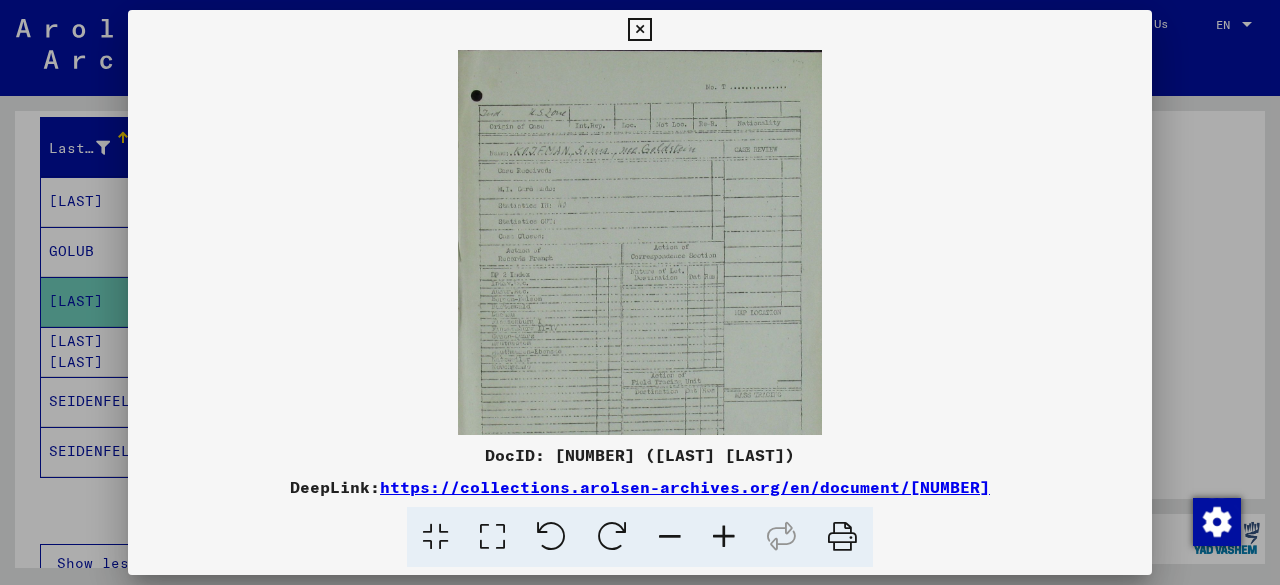 click at bounding box center (724, 537) 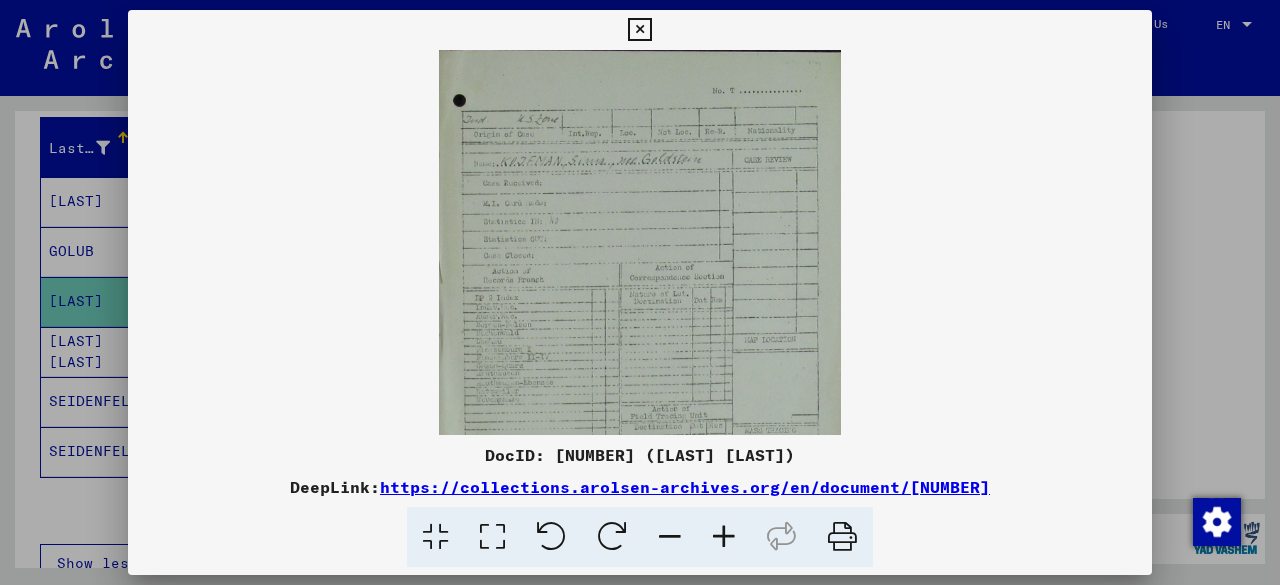 click at bounding box center (724, 537) 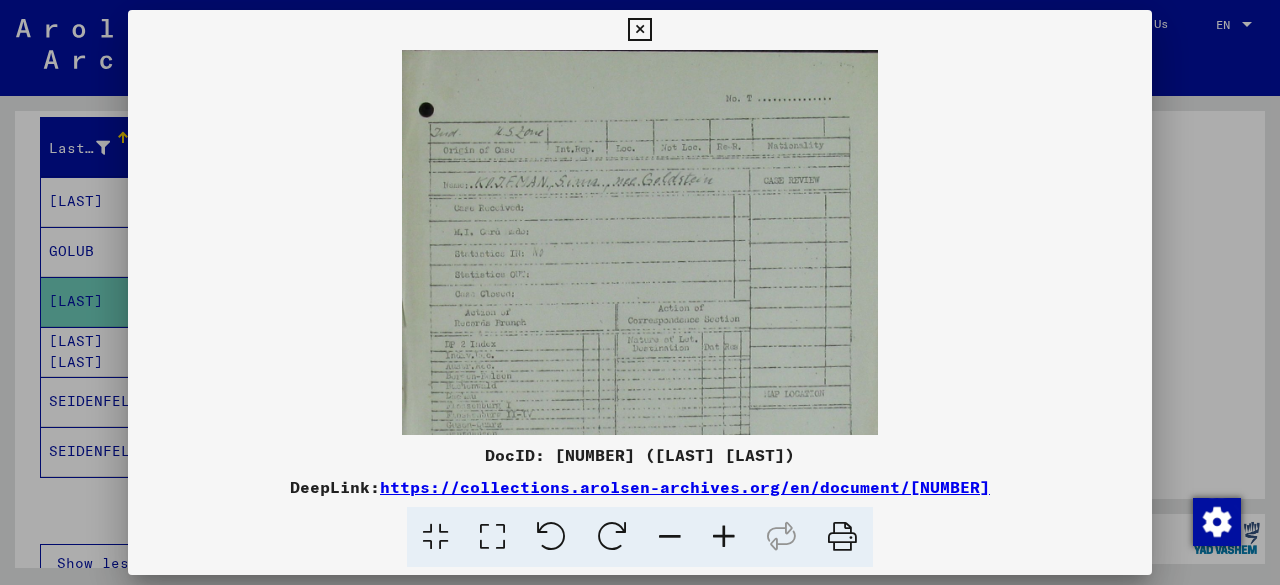 click at bounding box center [724, 537] 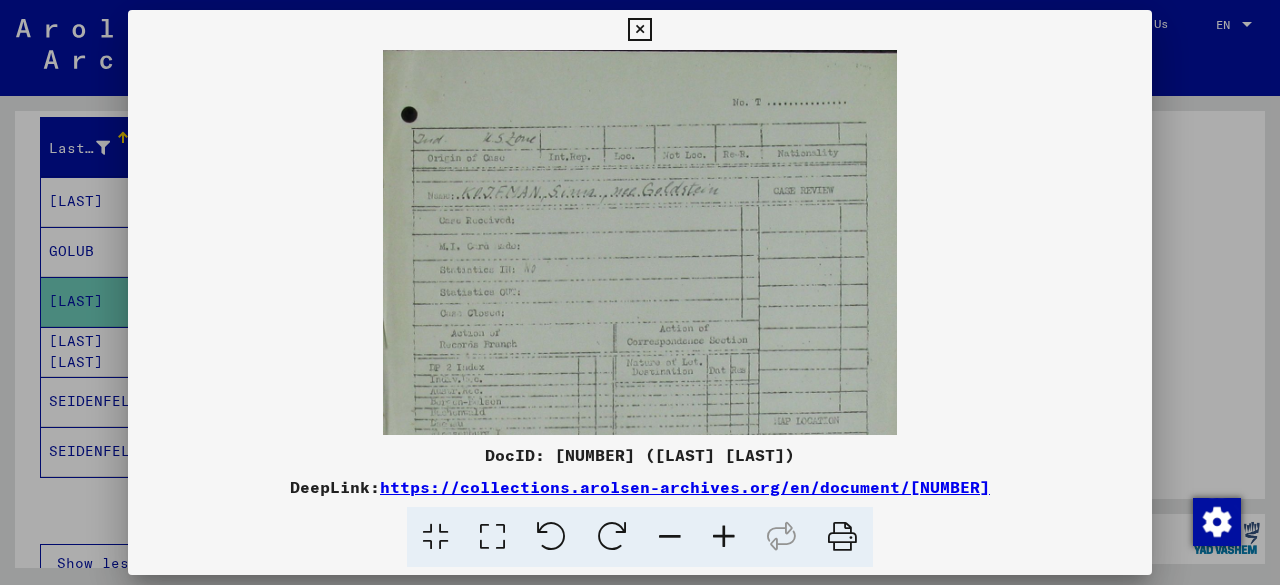 click at bounding box center [724, 537] 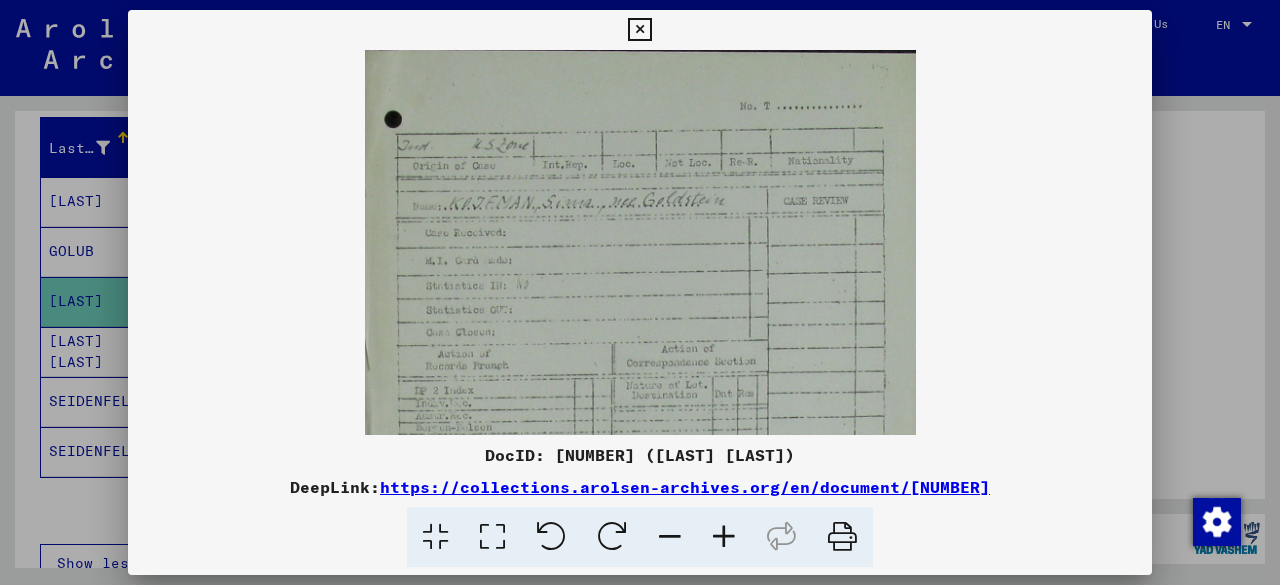click at bounding box center [724, 537] 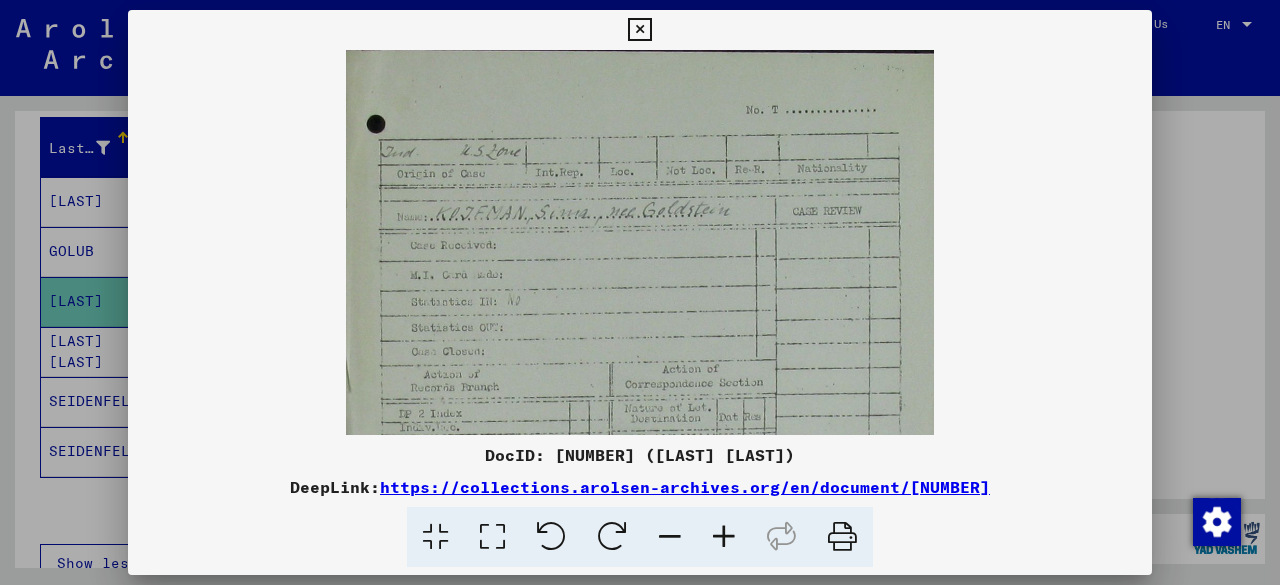 click at bounding box center (724, 537) 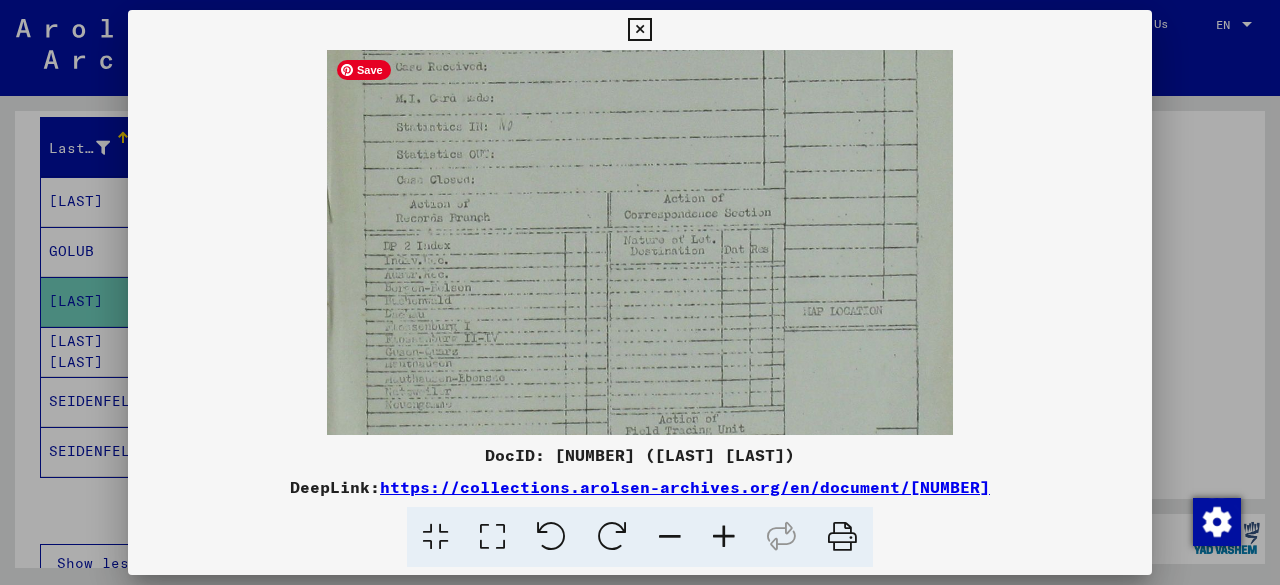 drag, startPoint x: 674, startPoint y: 394, endPoint x: 675, endPoint y: 191, distance: 203.00246 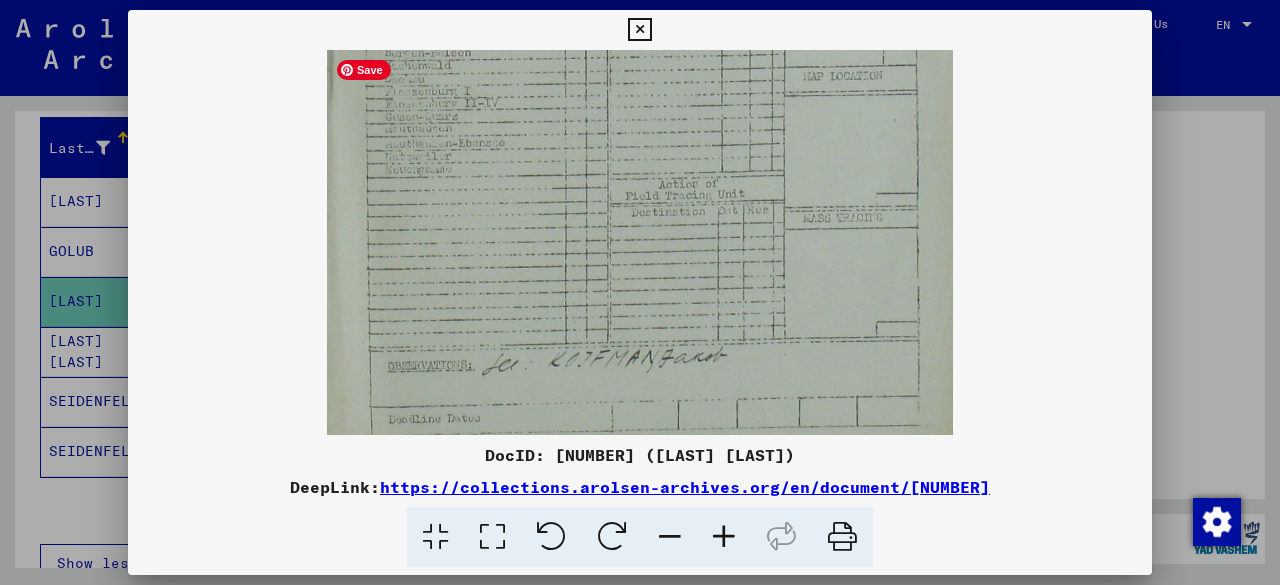 scroll, scrollTop: 434, scrollLeft: 0, axis: vertical 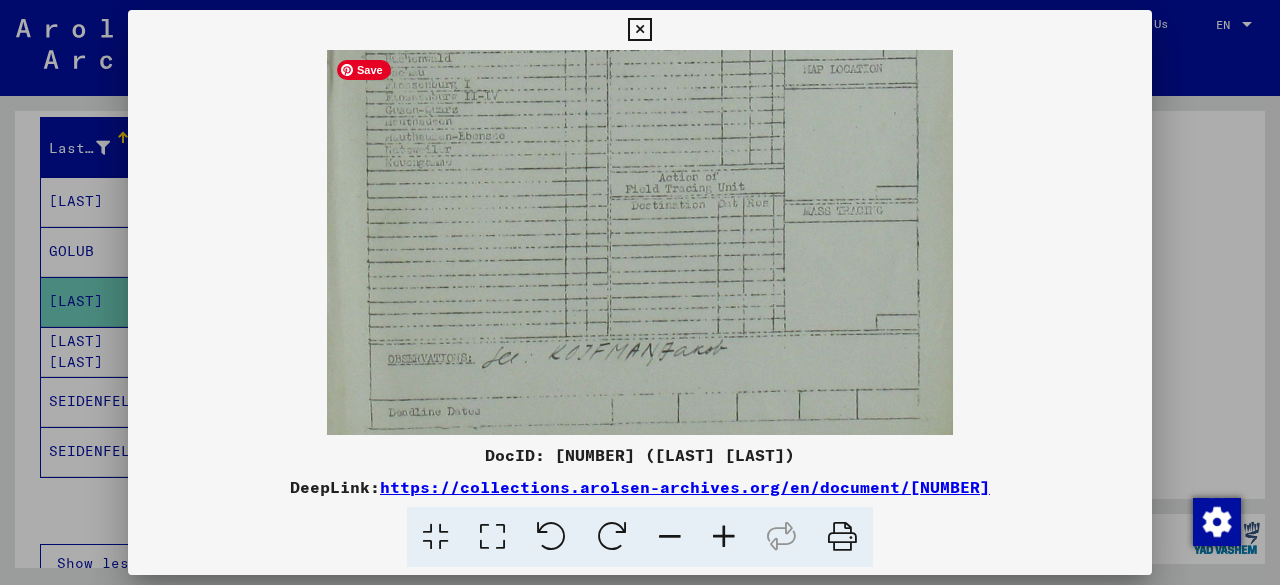 drag, startPoint x: 663, startPoint y: 345, endPoint x: 663, endPoint y: 114, distance: 231 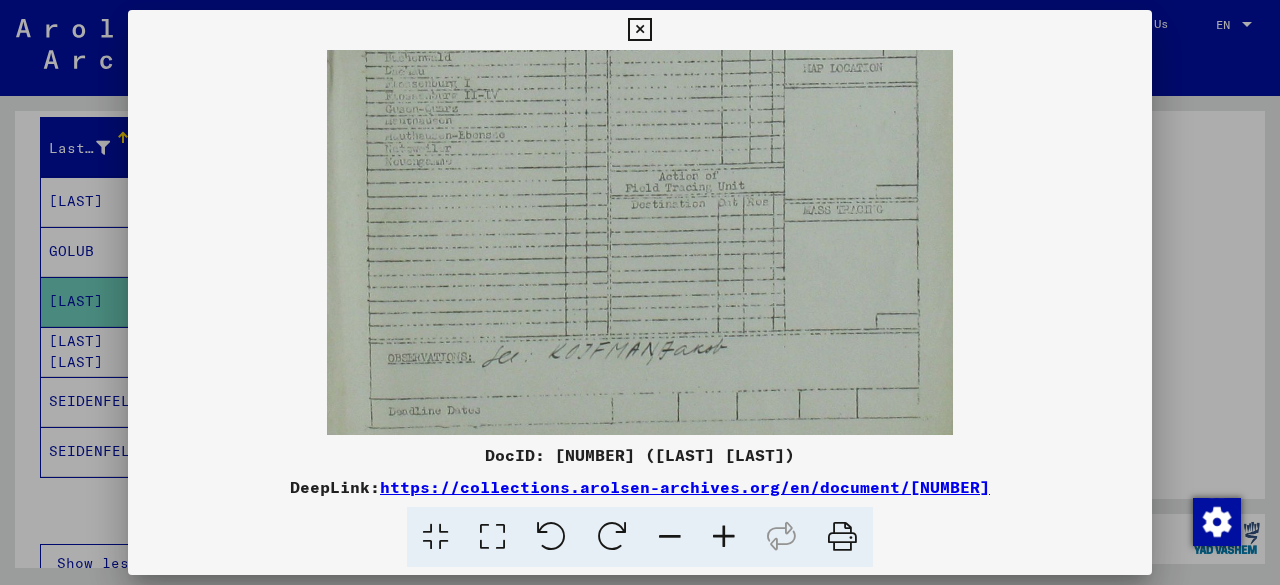 click at bounding box center [640, 292] 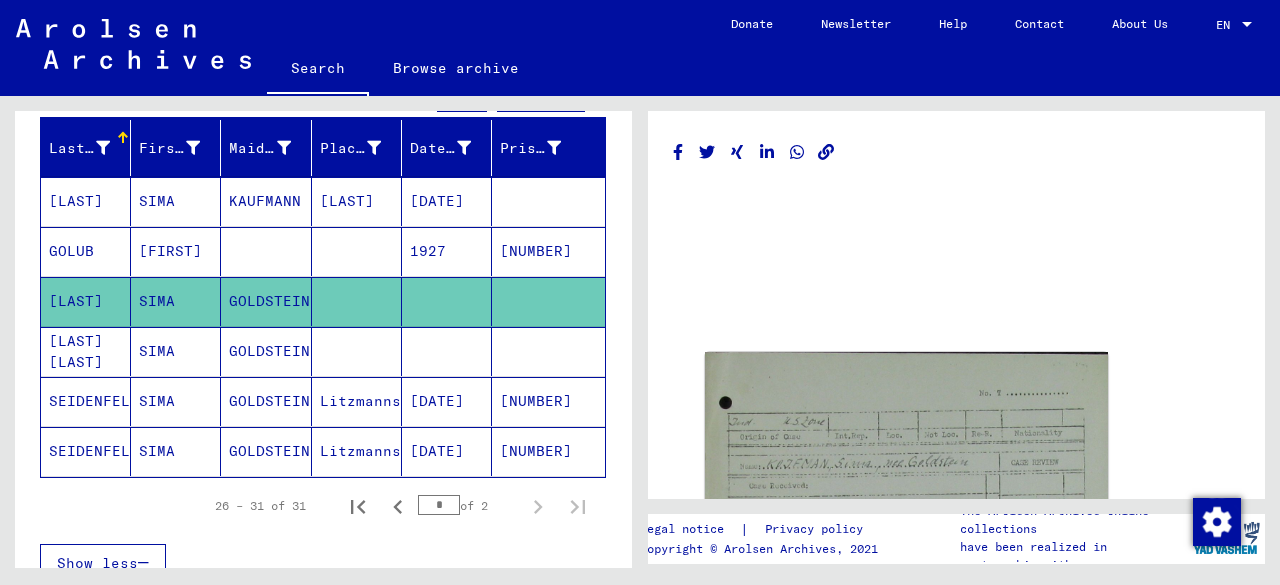 click at bounding box center [447, 401] 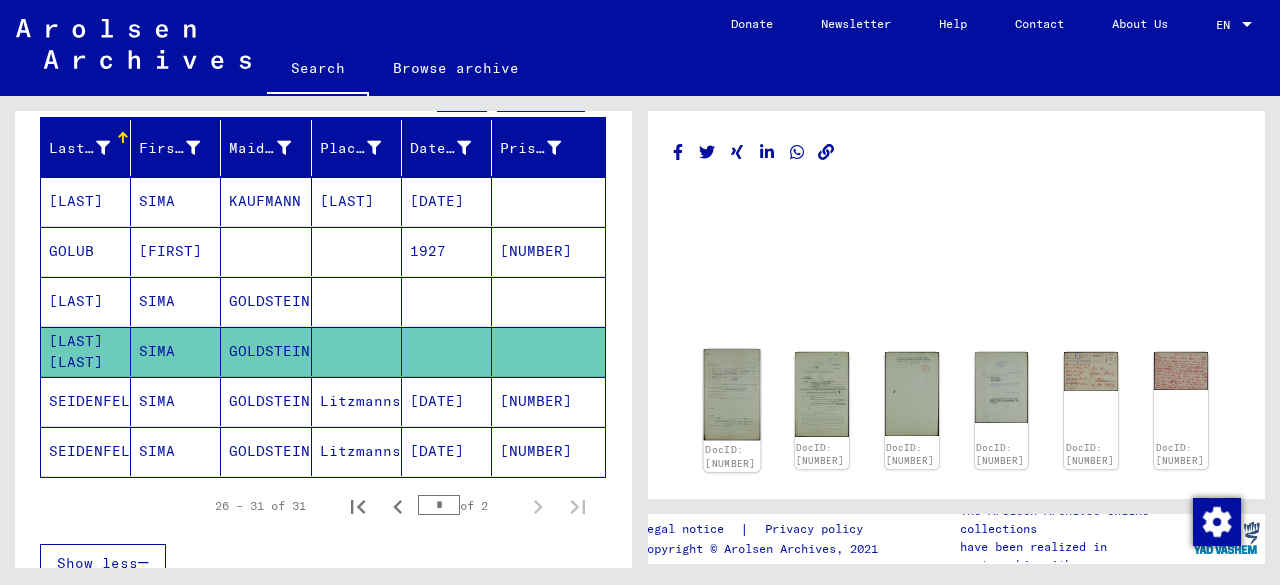 click 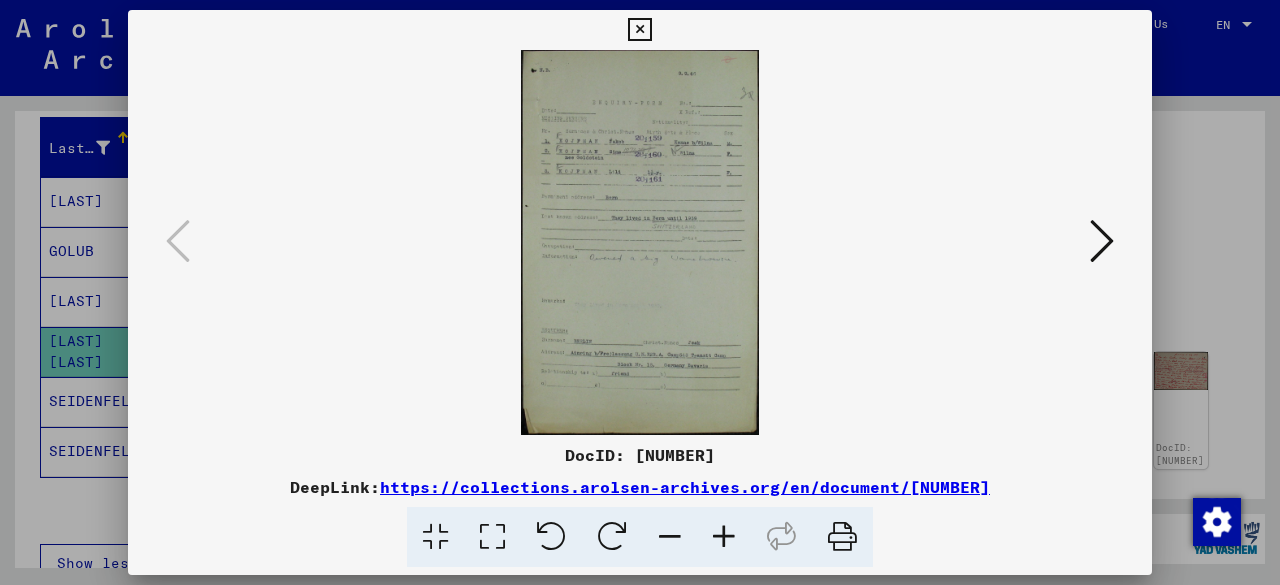 click at bounding box center (724, 537) 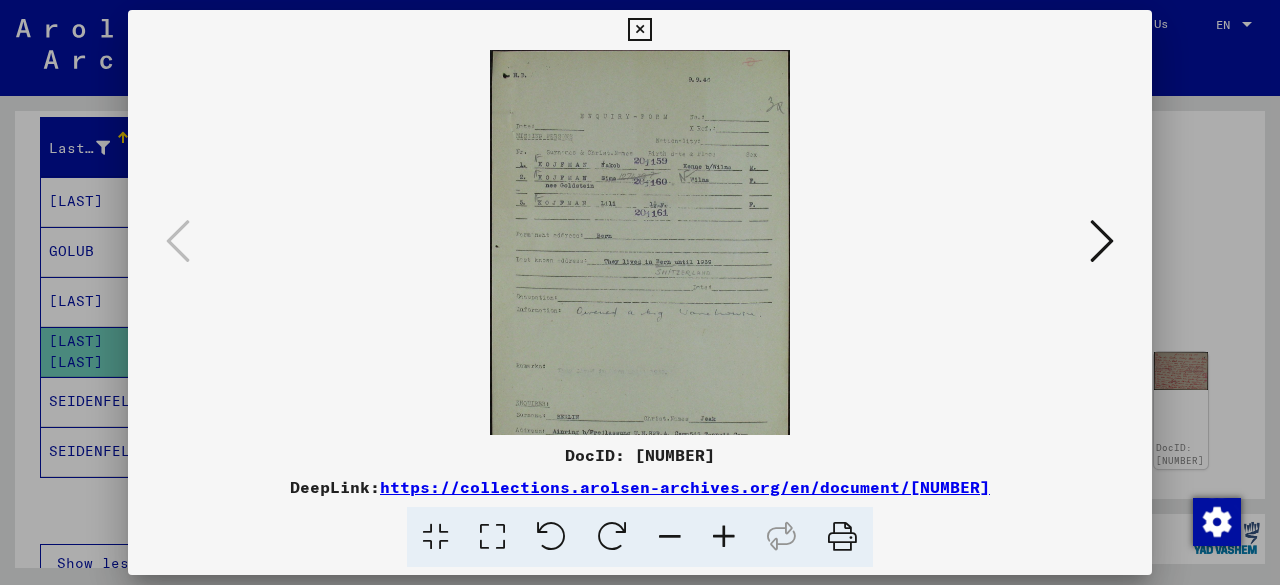 click at bounding box center [724, 537] 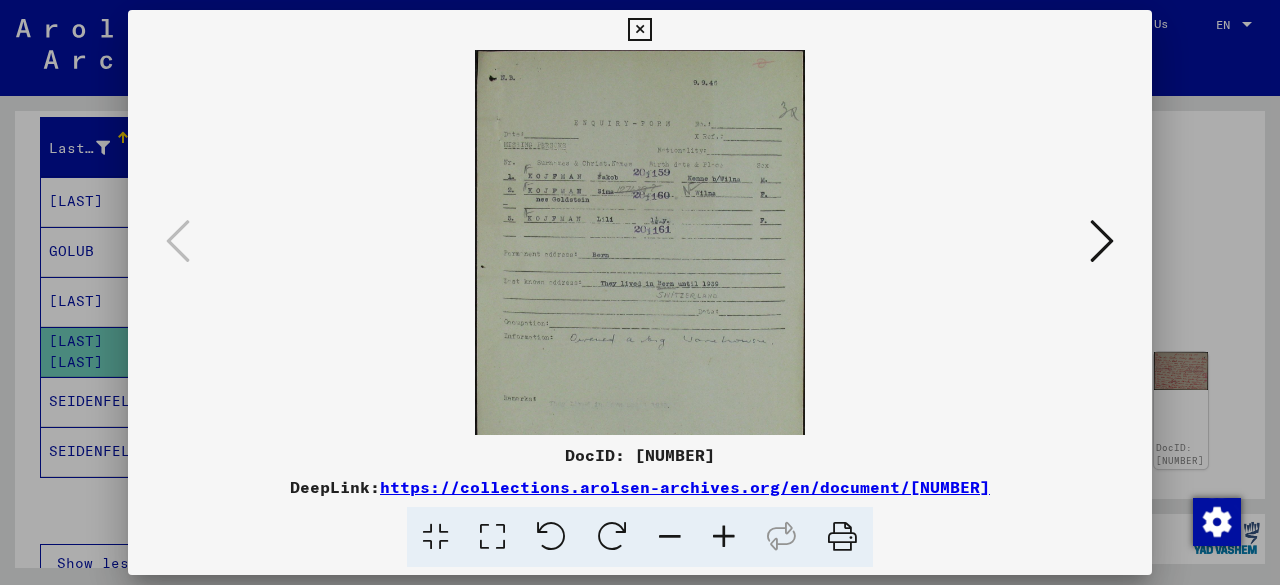 click at bounding box center [724, 537] 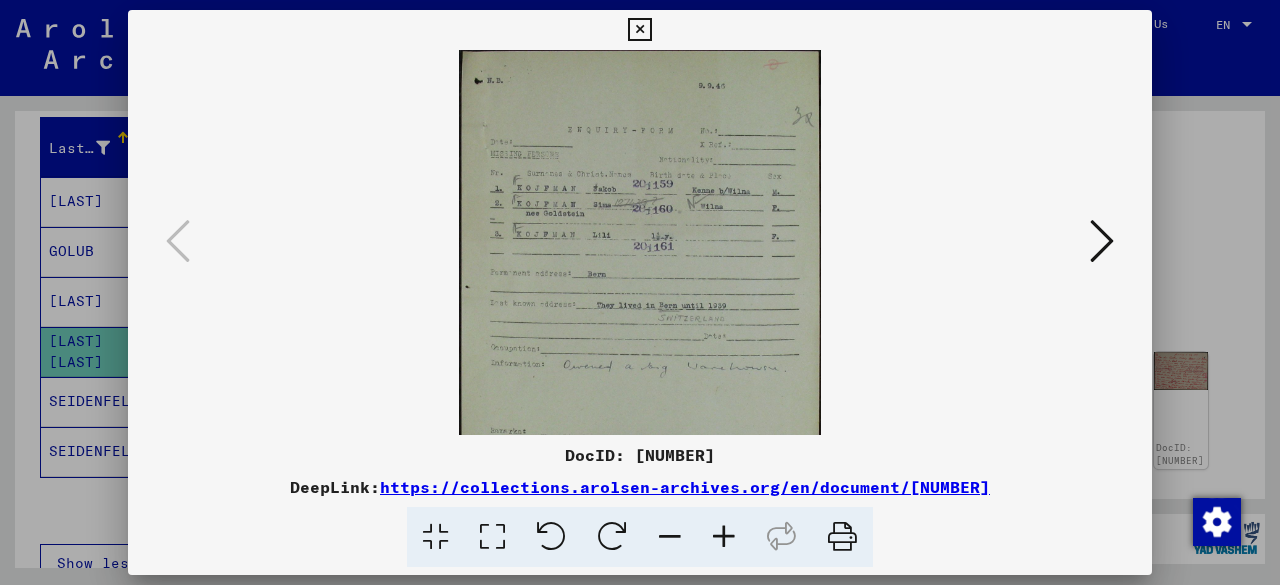 click at bounding box center [724, 537] 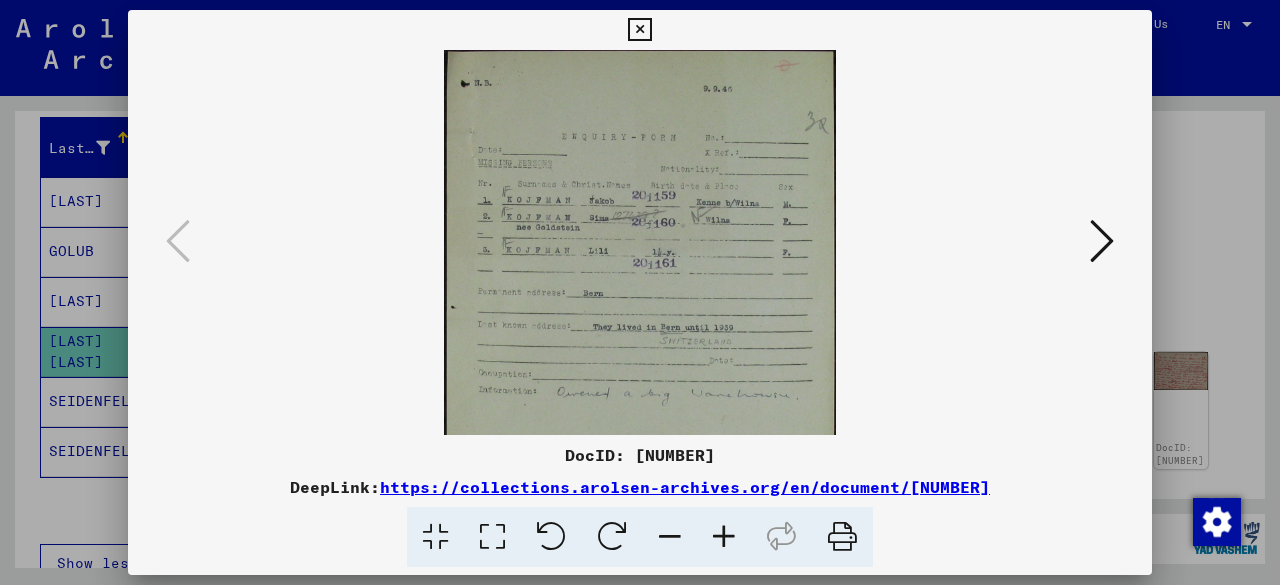 click at bounding box center [724, 537] 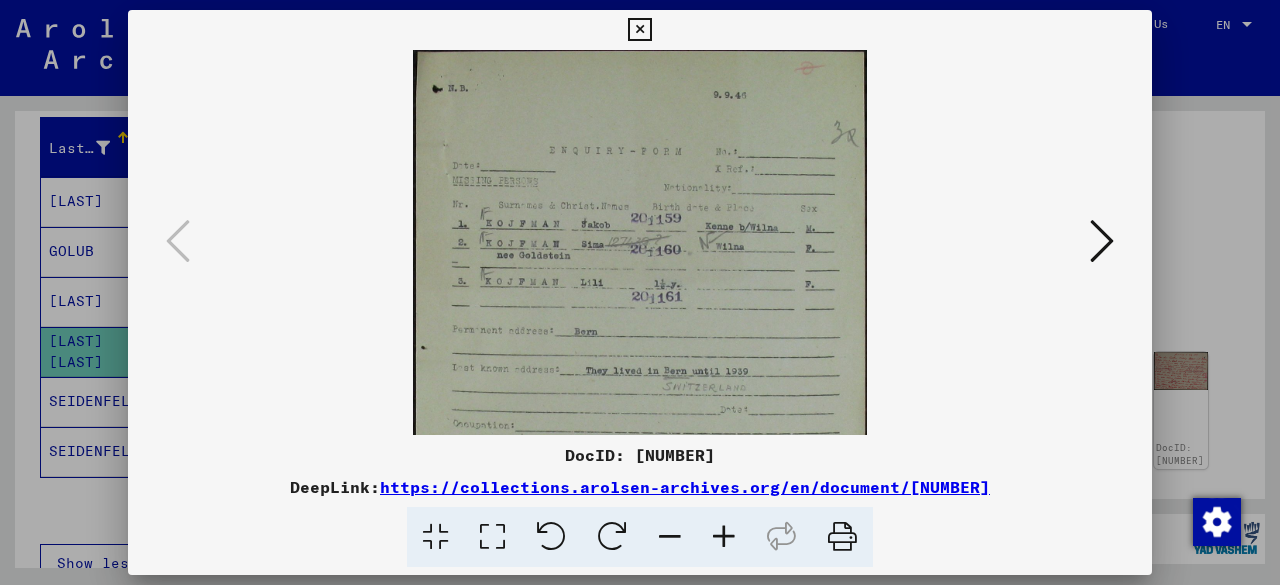 click at bounding box center (724, 537) 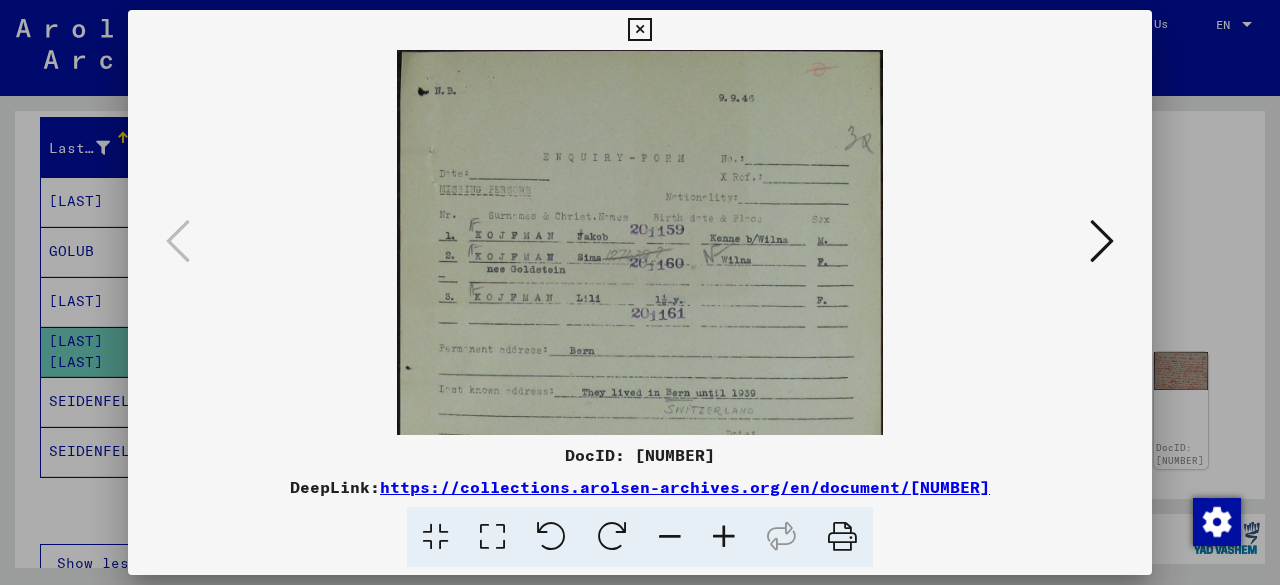 click at bounding box center (724, 537) 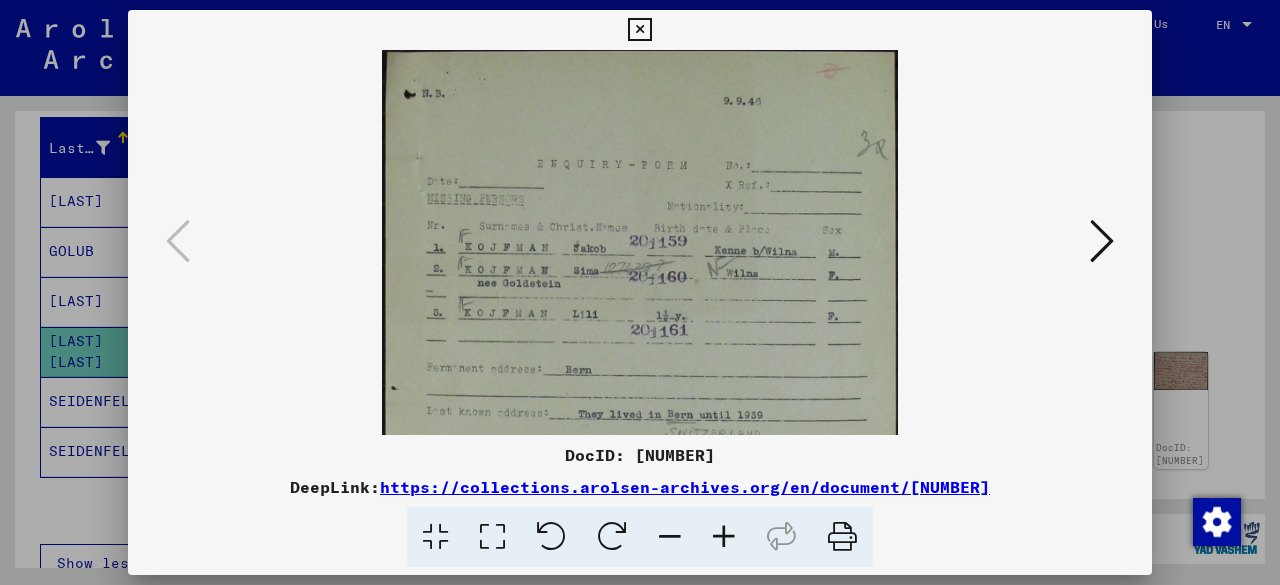 click at bounding box center (724, 537) 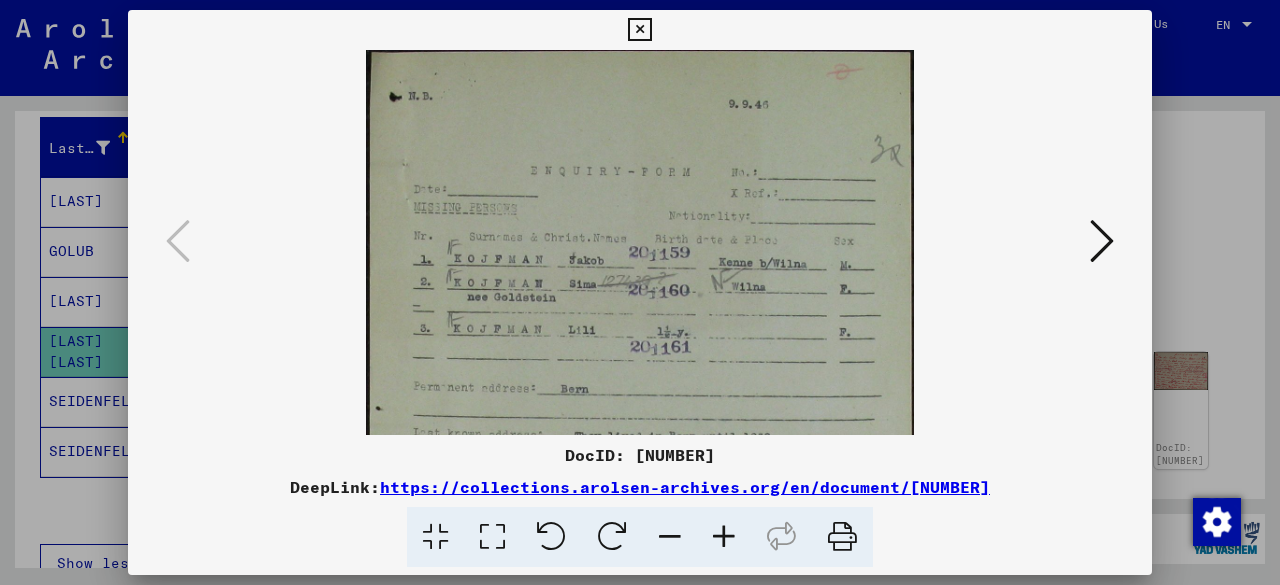 click at bounding box center [724, 537] 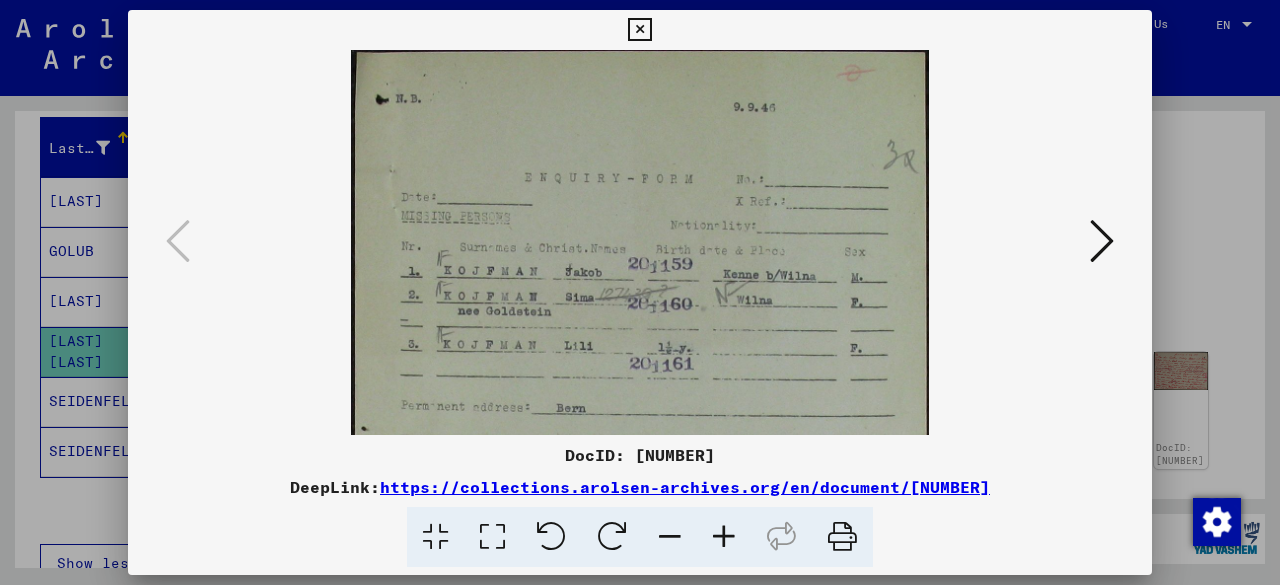 click at bounding box center [724, 537] 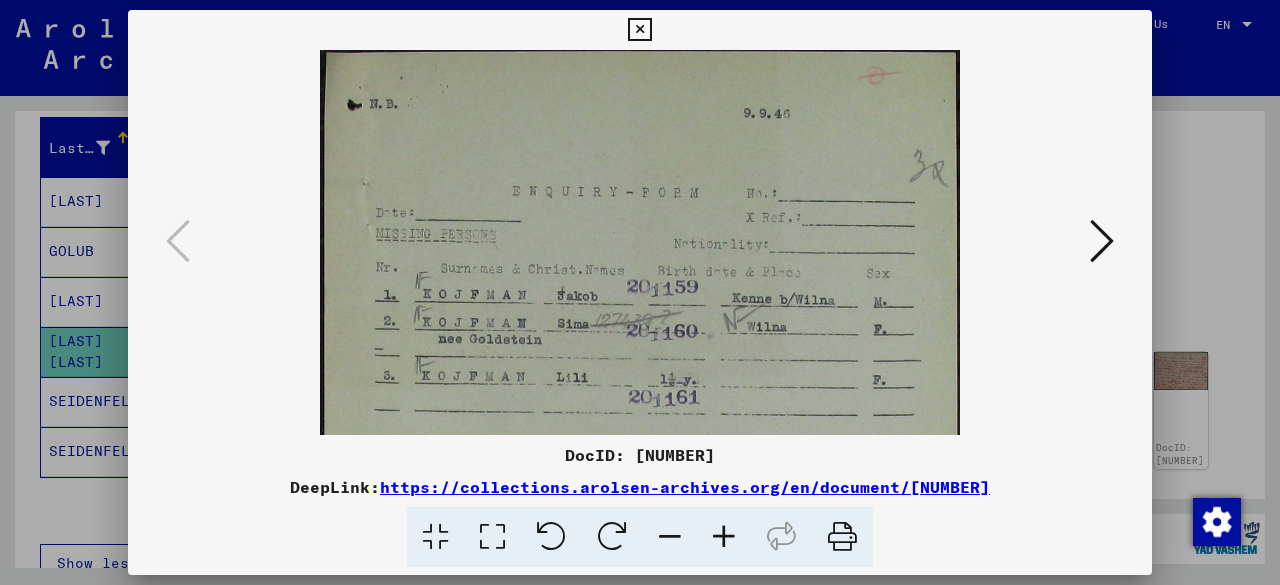 click at bounding box center (724, 537) 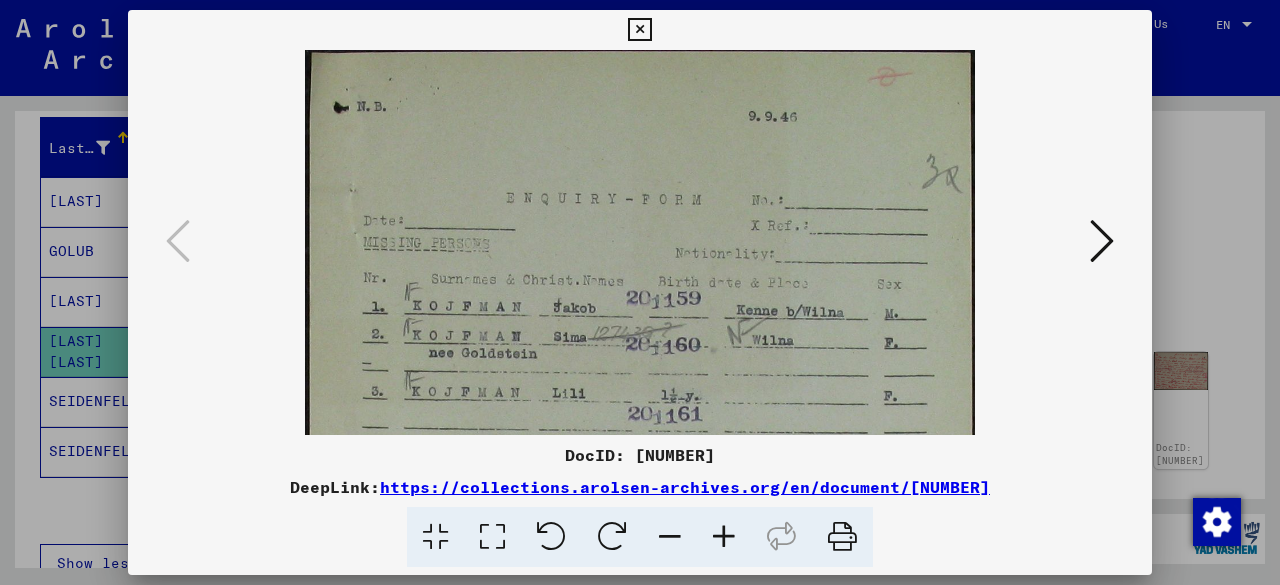 click at bounding box center [640, 292] 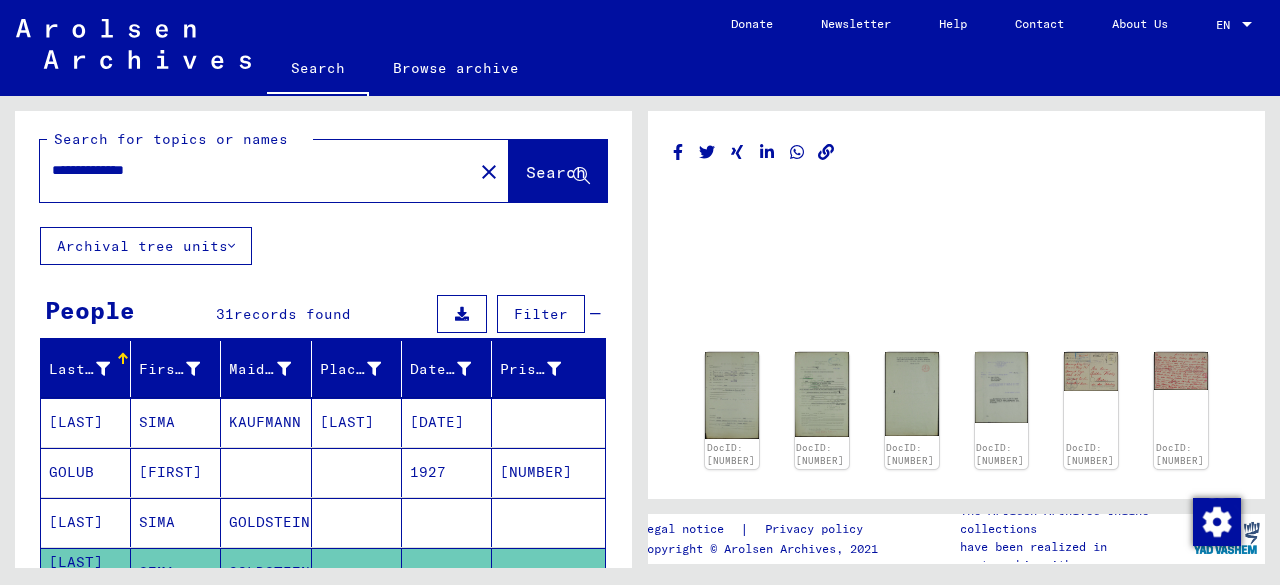 scroll, scrollTop: 5, scrollLeft: 0, axis: vertical 